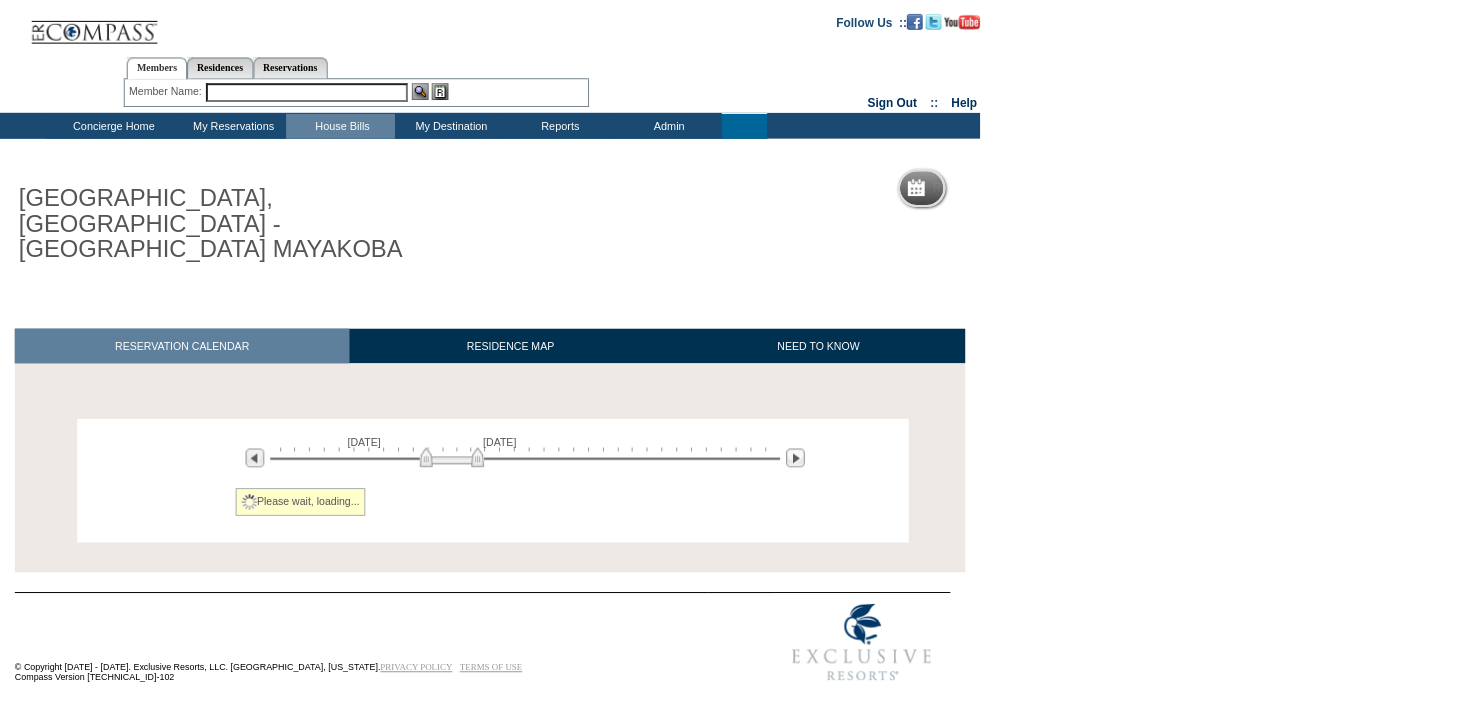 scroll, scrollTop: 0, scrollLeft: 0, axis: both 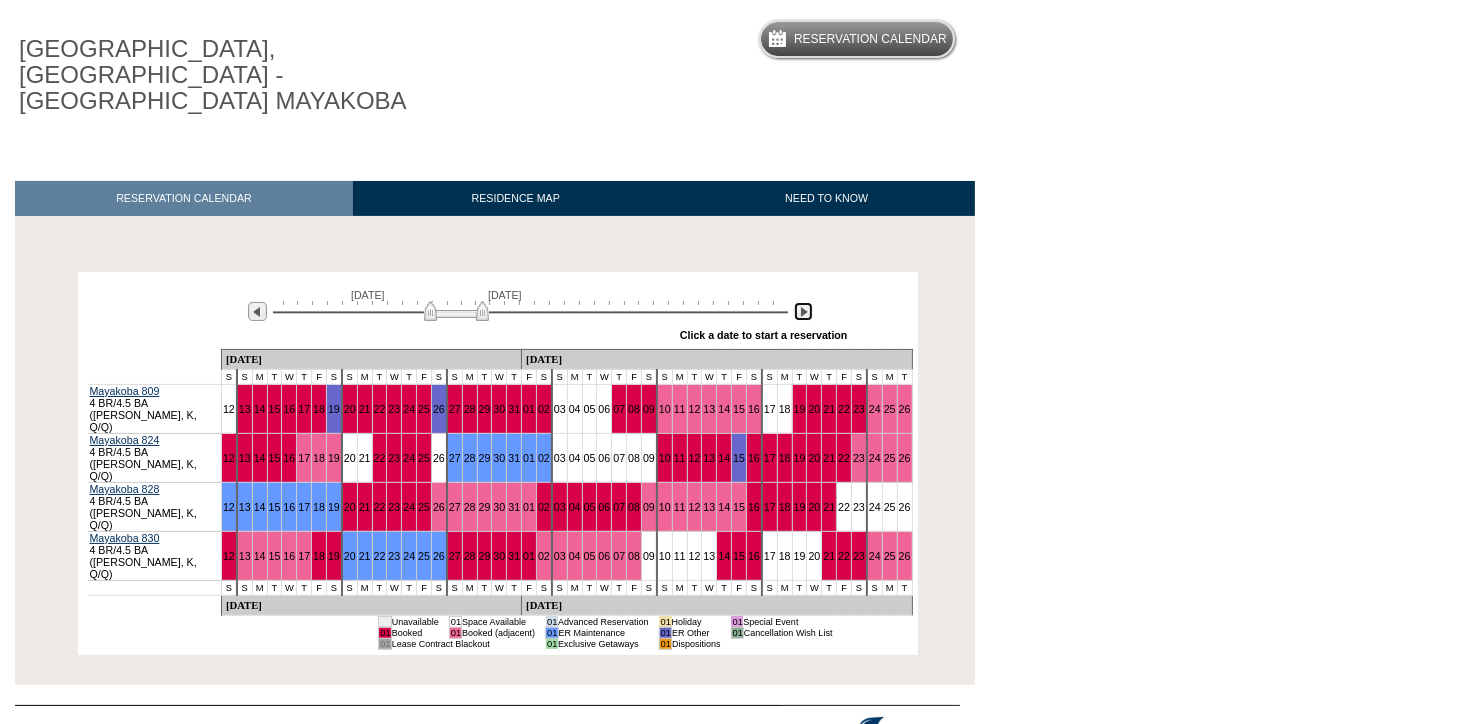 click at bounding box center [803, 311] 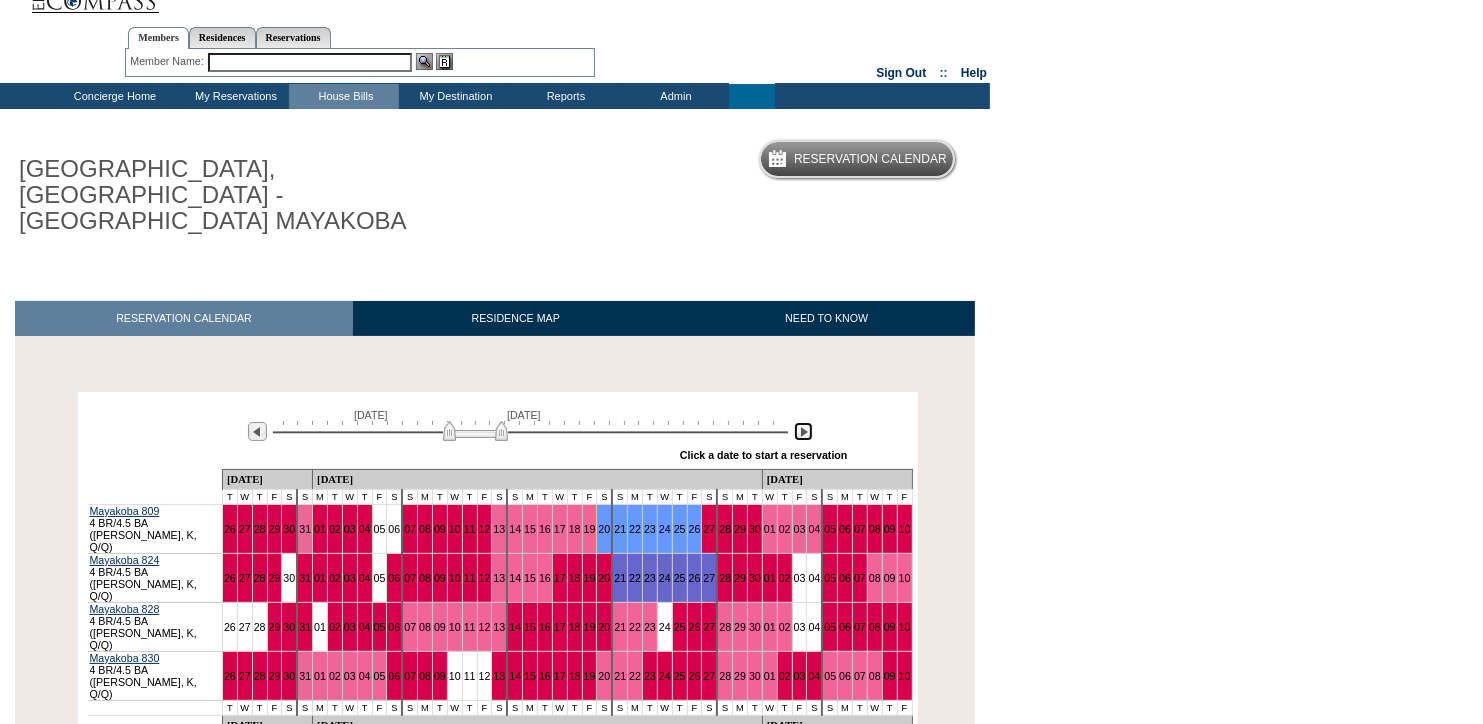 scroll, scrollTop: 0, scrollLeft: 0, axis: both 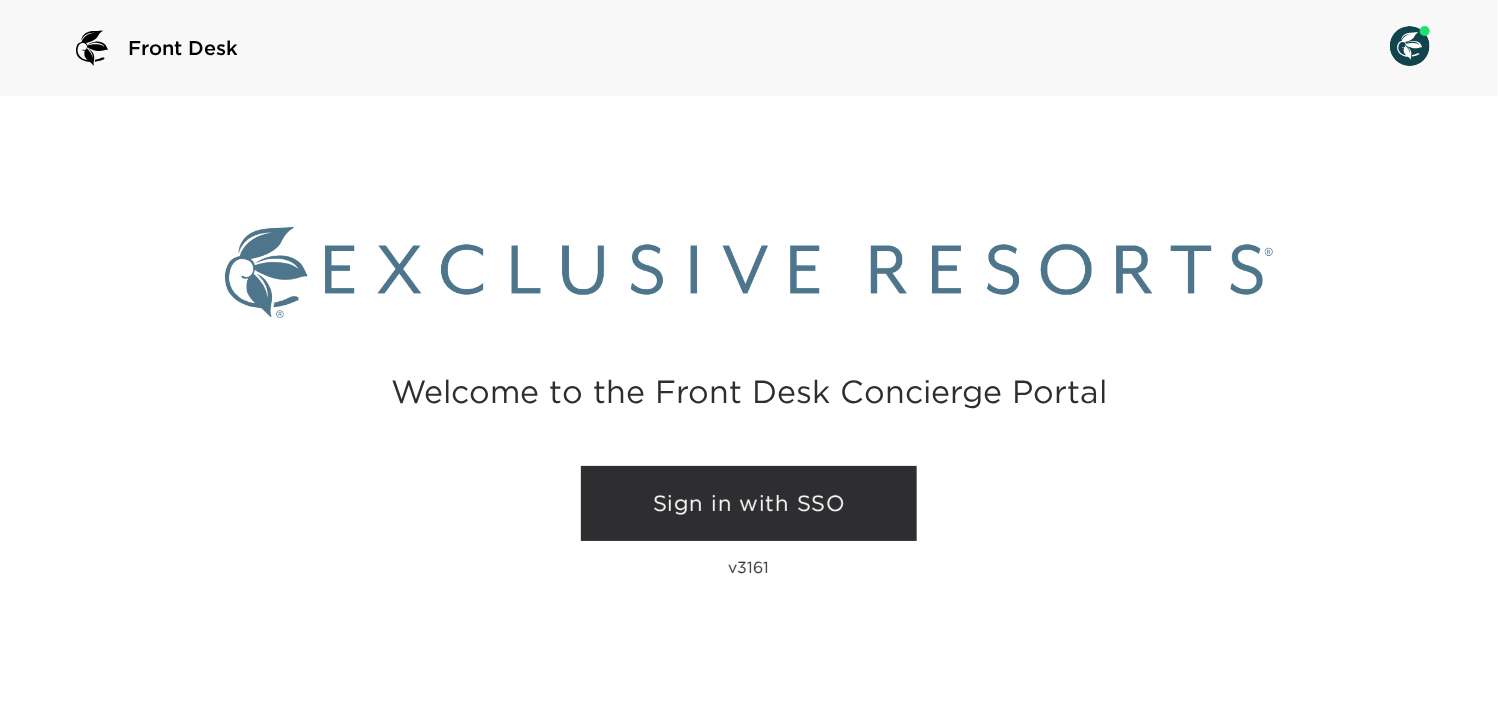 click on "Sign in with SSO" at bounding box center (749, 504) 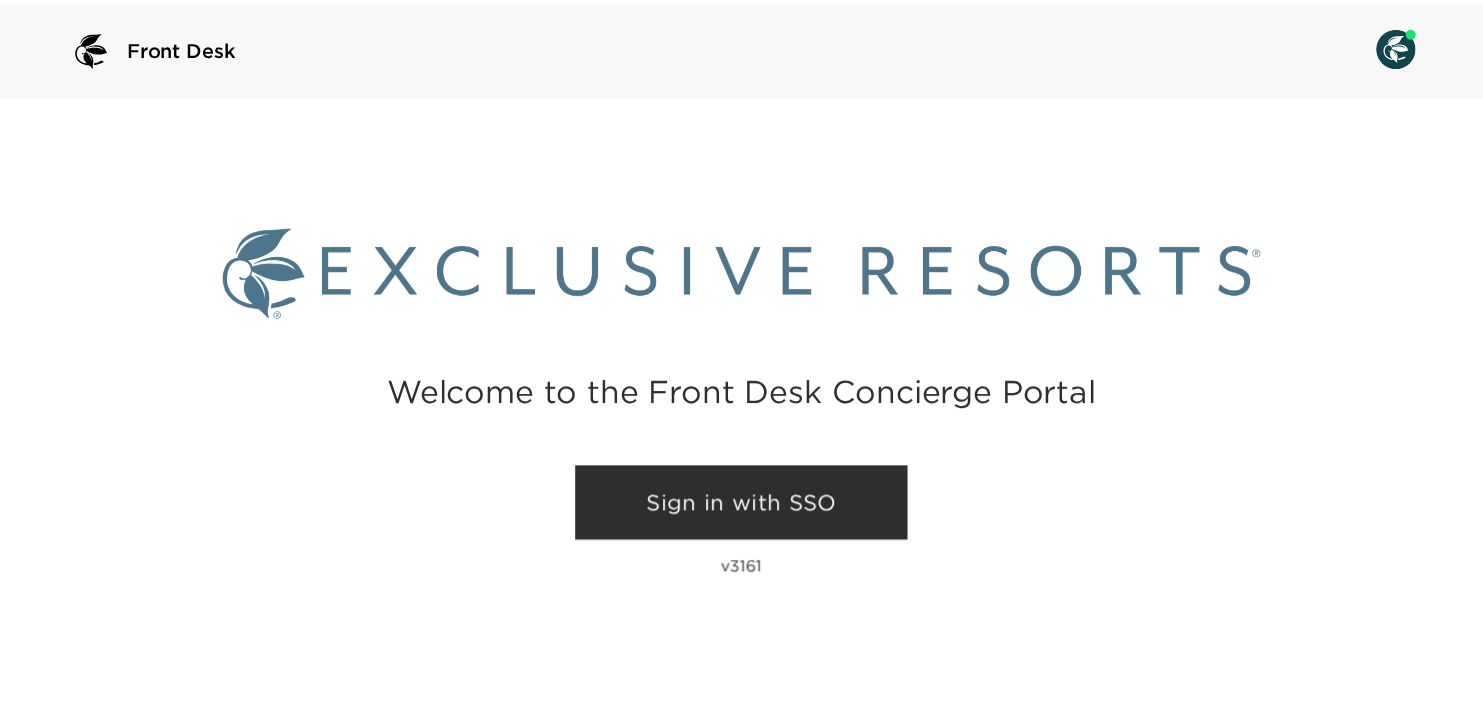 scroll, scrollTop: 0, scrollLeft: 0, axis: both 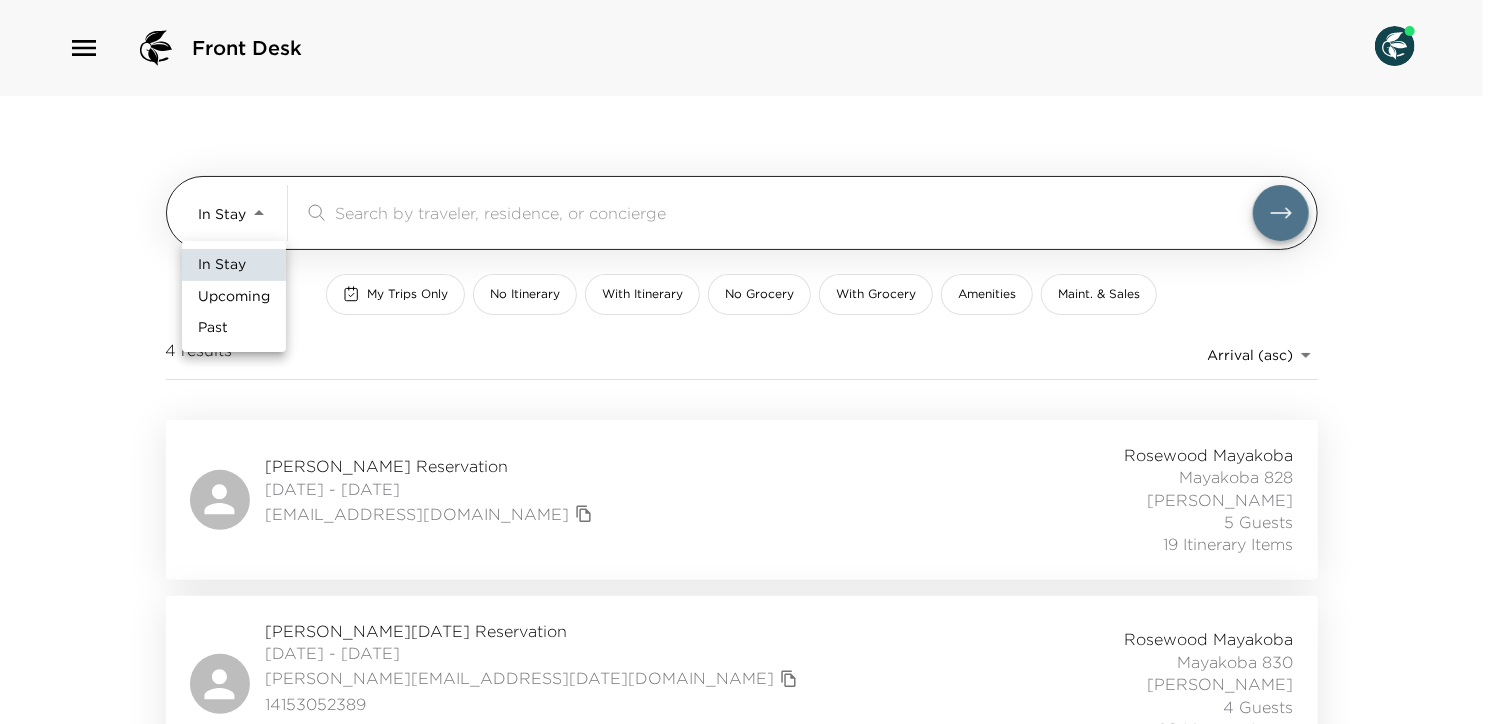 click on "Front Desk In Stay In-Stay ​ My Trips Only No Itinerary With Itinerary No Grocery With Grocery Amenities Maint. & Sales 4 results Arrival (asc) reservations_prod_arrival_asc [PERSON_NAME] Reservation [DATE] - [DATE] [EMAIL_ADDRESS][DOMAIN_NAME] Rosewood Mayakoba Mayakoba 828 [PERSON_NAME] 5 Guests 19 Itinerary Items [PERSON_NAME][DATE] Reservation [DATE] - [DATE] [PERSON_NAME][EMAIL_ADDRESS][DATE][DOMAIN_NAME] 14153052389 Amenity Rosewood Mayakoba Mayakoba 830 [PERSON_NAME] 4 Guests 20 Itinerary Items [PERSON_NAME] Reservation [DATE] - [DATE] [EMAIL_ADDRESS][DOMAIN_NAME] [PHONE_NUMBER] Rosewood Mayakoba Mayakoba 824 [PERSON_NAME] 1 Guest 18 Itinerary Items [PERSON_NAME] Reservation [DATE] - [DATE] [PERSON_NAME][EMAIL_ADDRESS][DOMAIN_NAME] 5627735659 Amenity Rosewood Mayakoba Mayakoba 824 [PERSON_NAME] 6 Guests 22 Itinerary Items In Stay Upcoming Past" at bounding box center (749, 362) 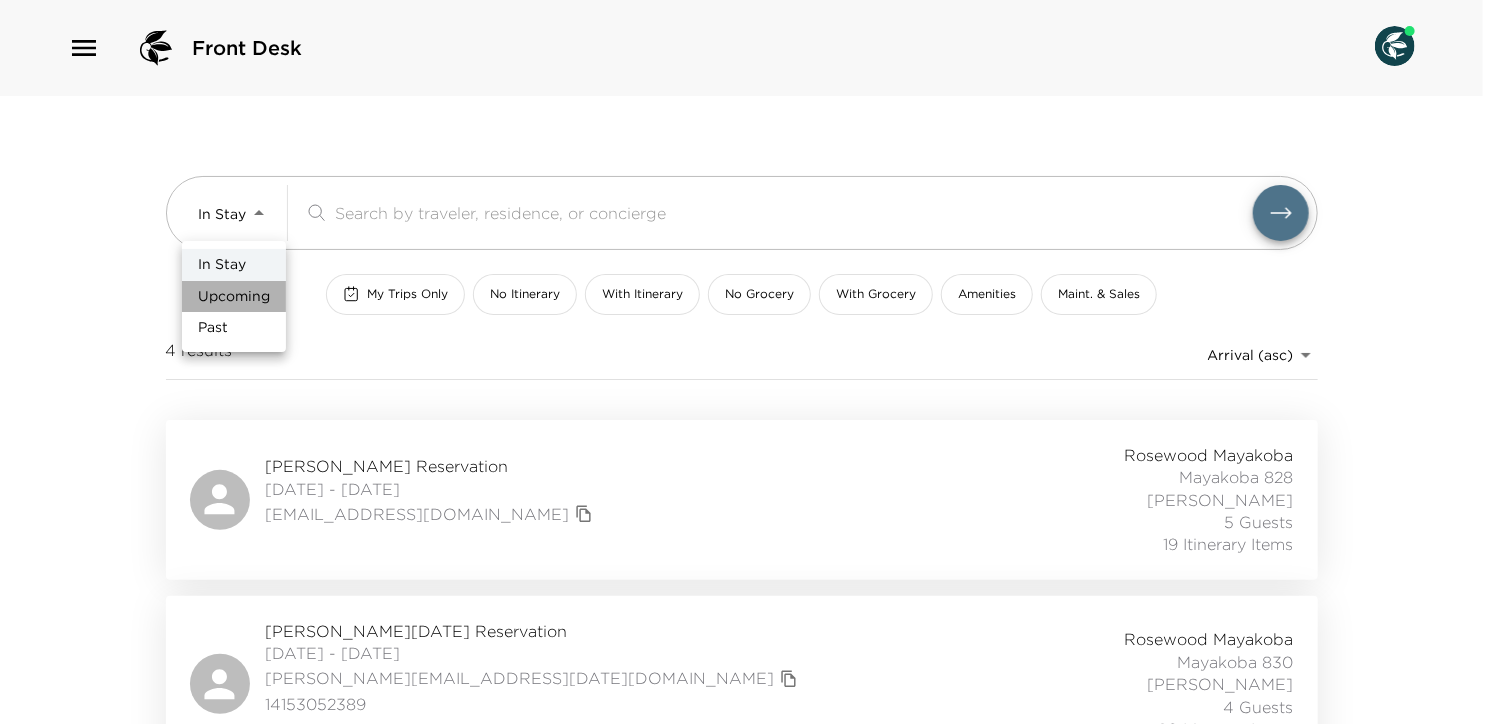 click on "Upcoming" at bounding box center (234, 297) 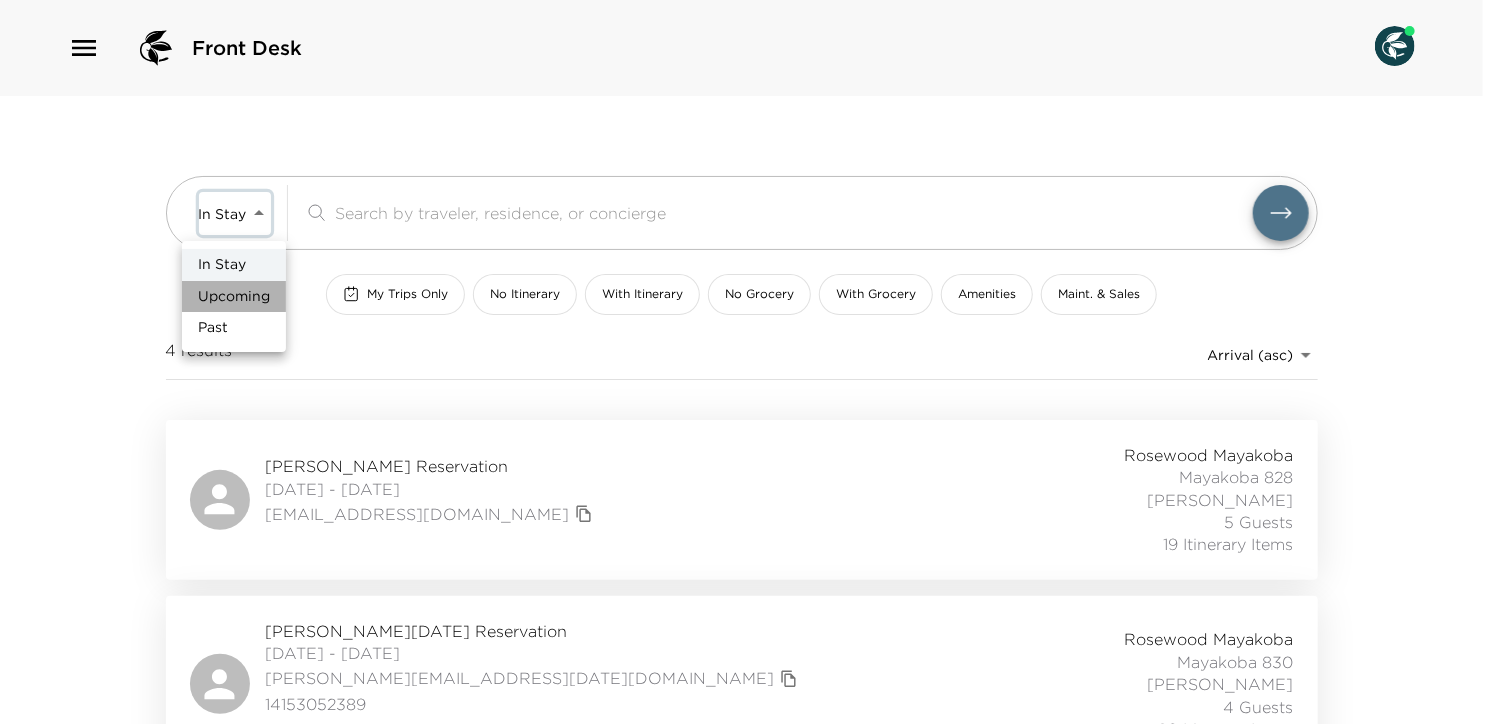 type on "Upcoming" 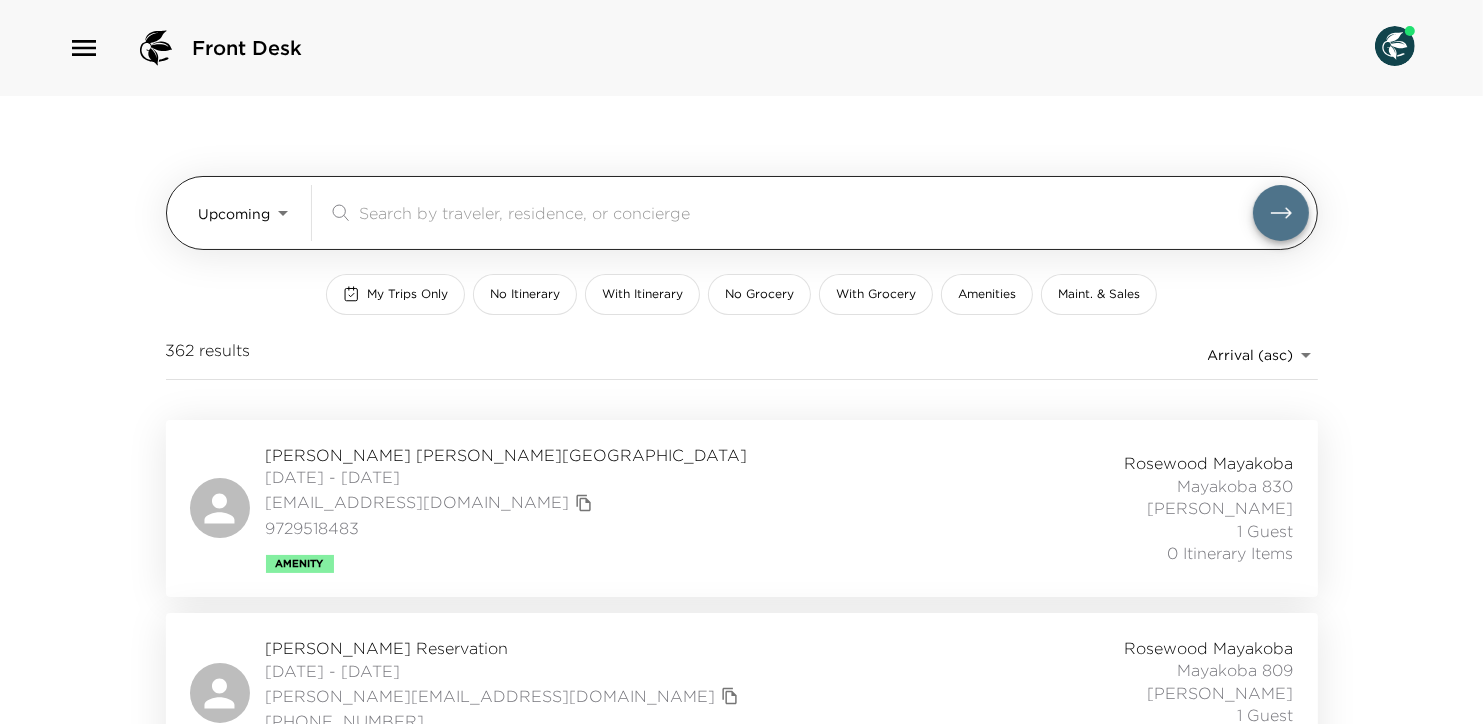 click at bounding box center [806, 212] 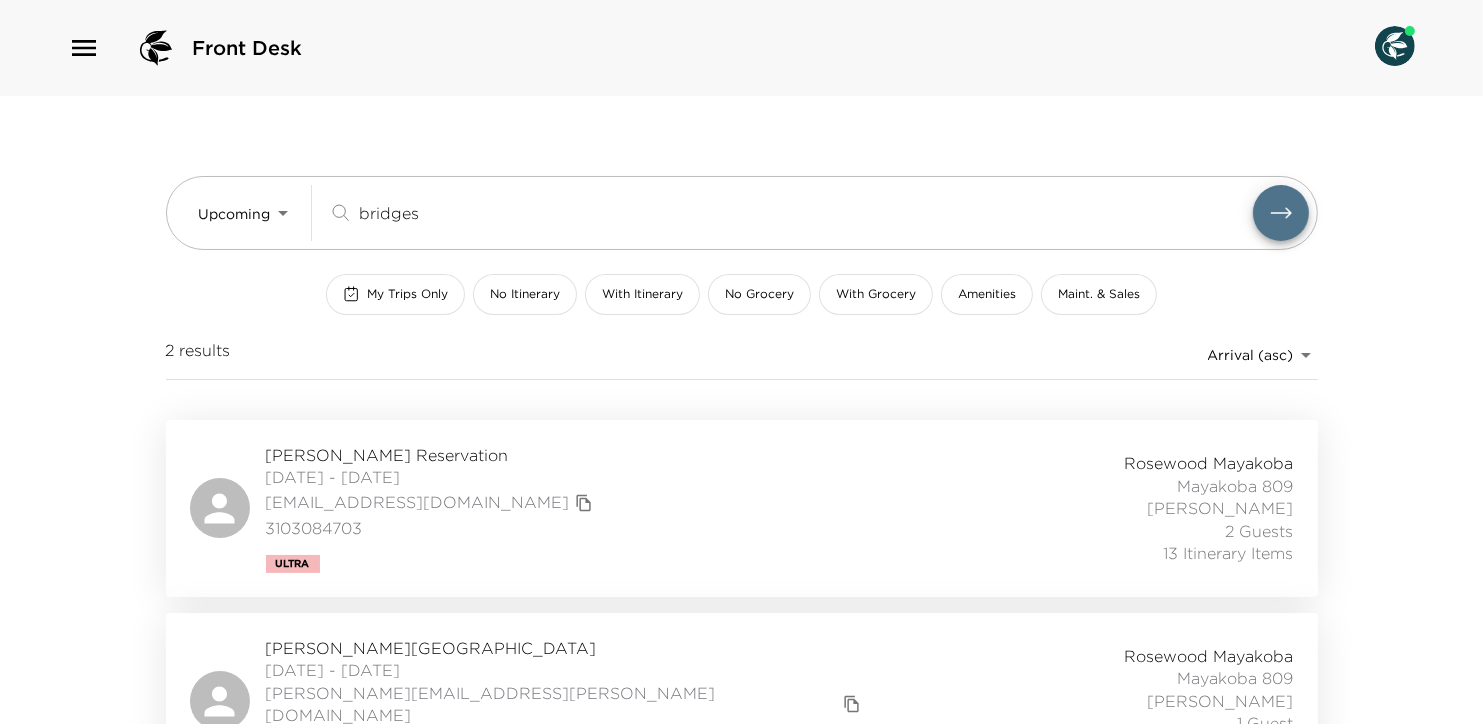 type on "bridges" 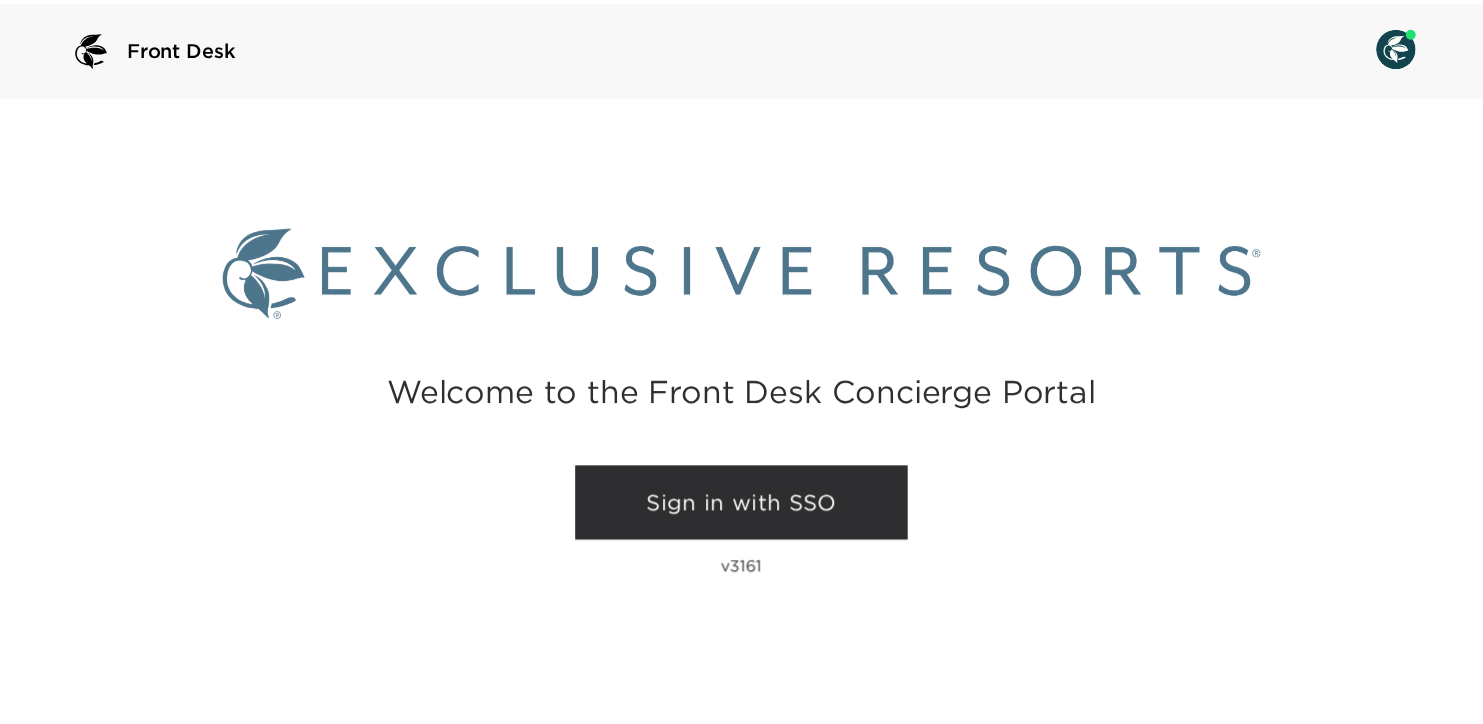 scroll, scrollTop: 0, scrollLeft: 0, axis: both 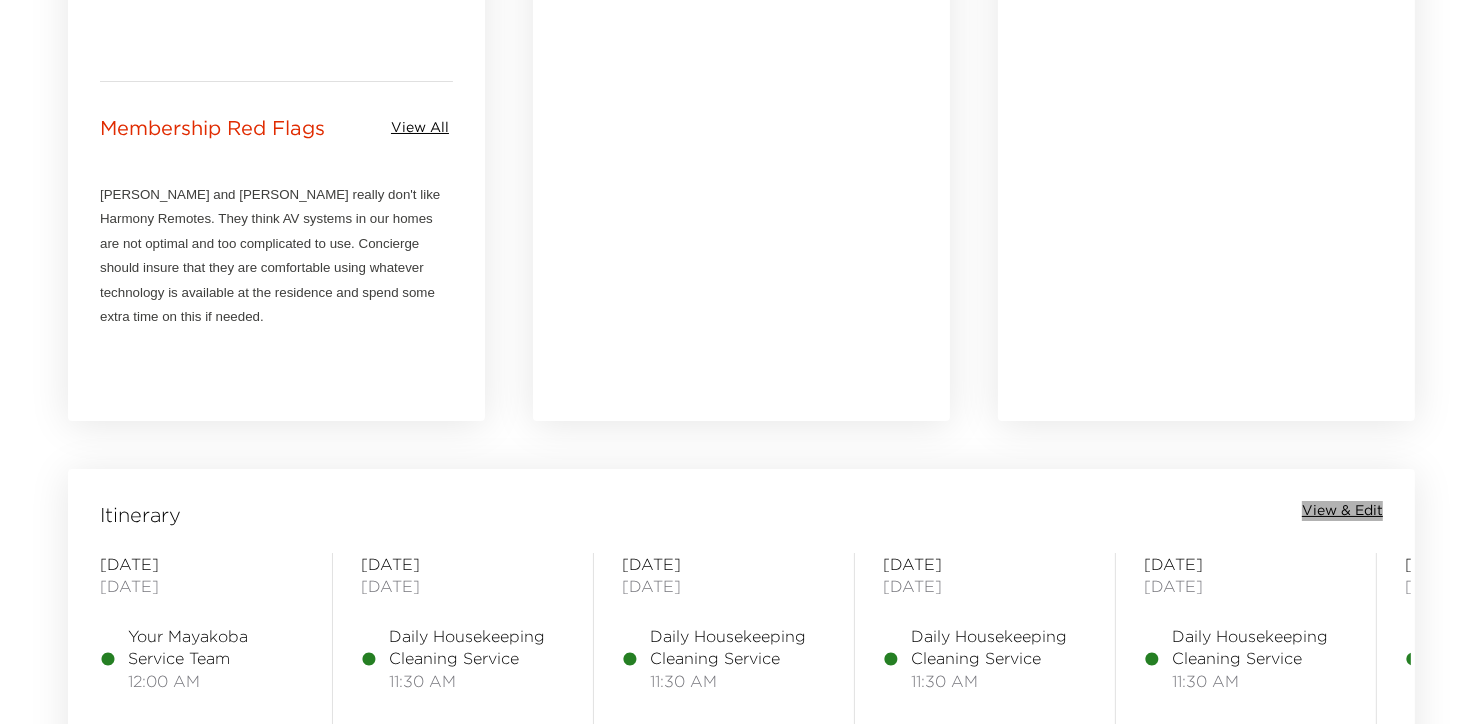 click on "View & Edit" at bounding box center (1342, 511) 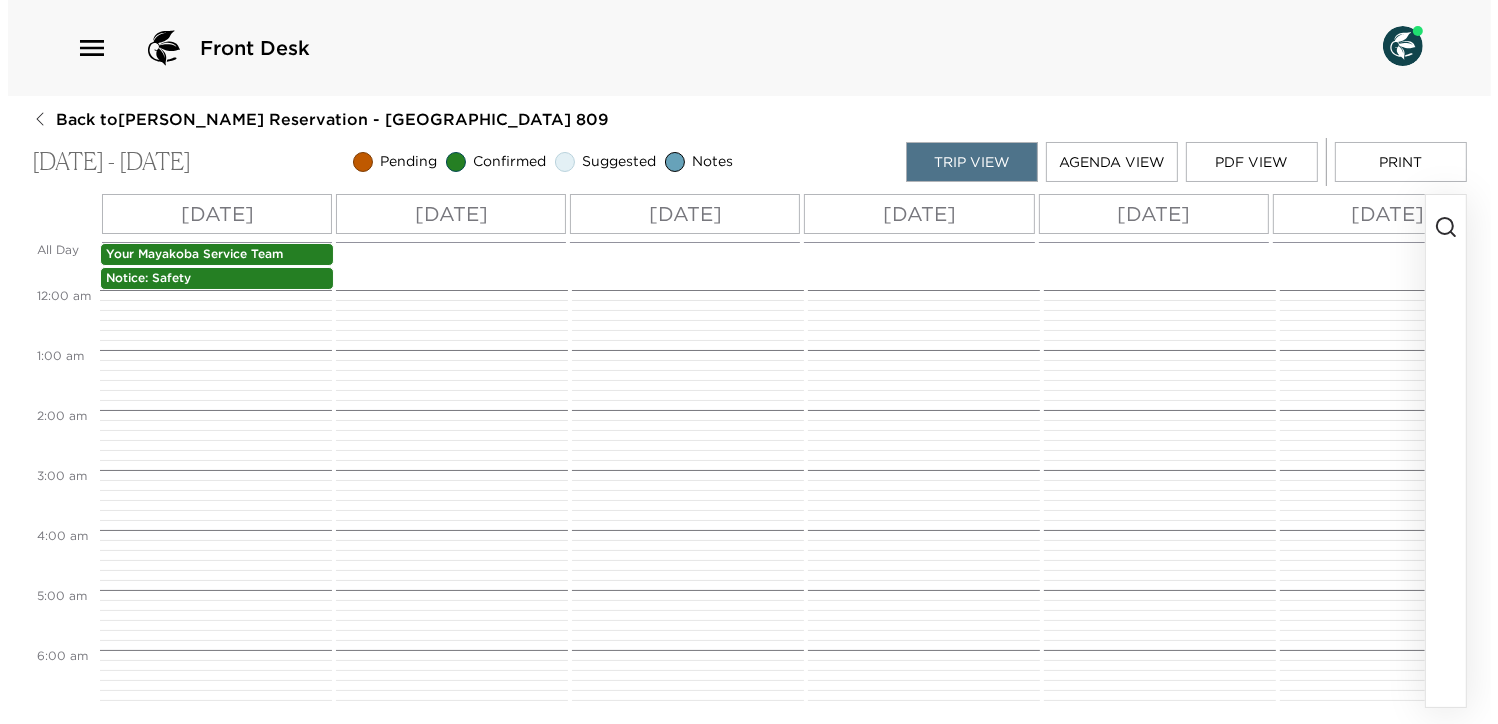scroll, scrollTop: 0, scrollLeft: 0, axis: both 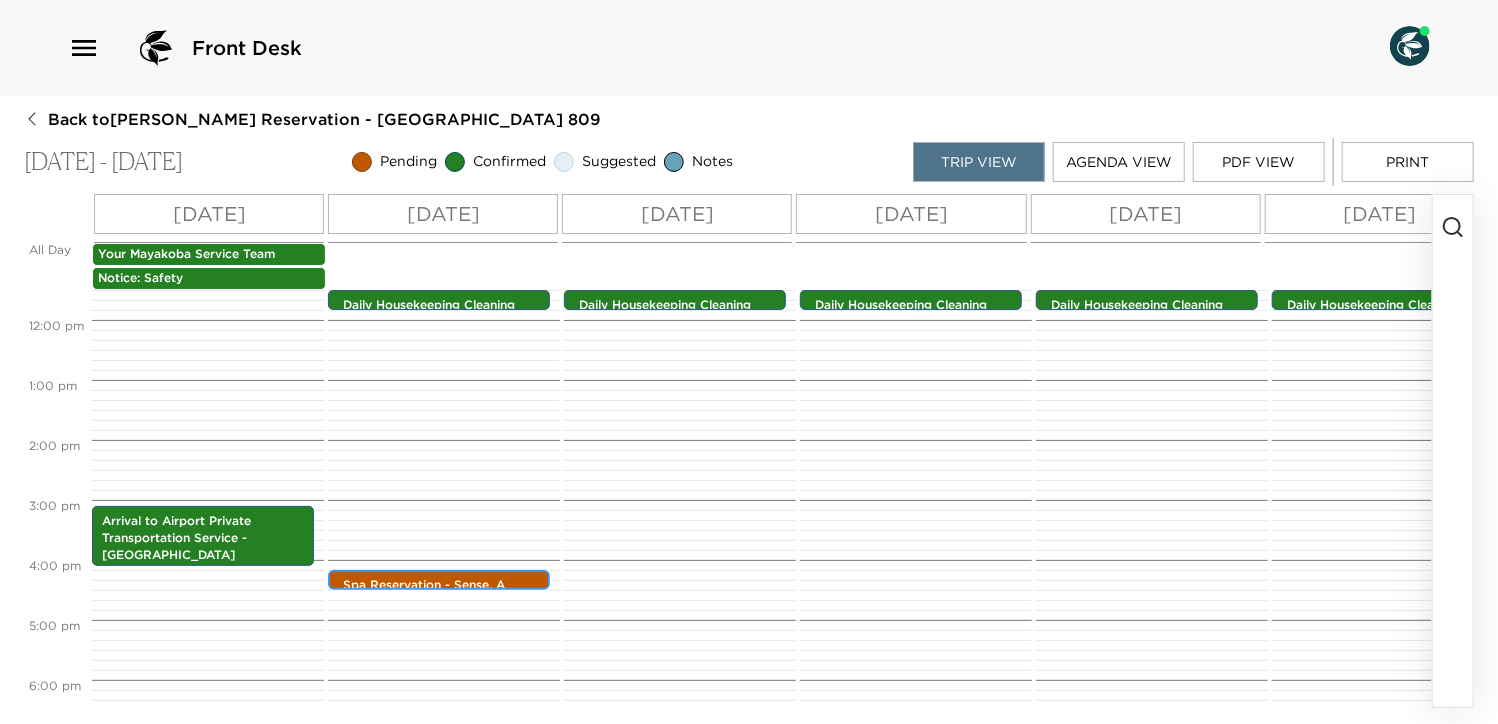 click on "Spa Reservation - Sense, A Rosewood Spa®️" at bounding box center [444, 594] 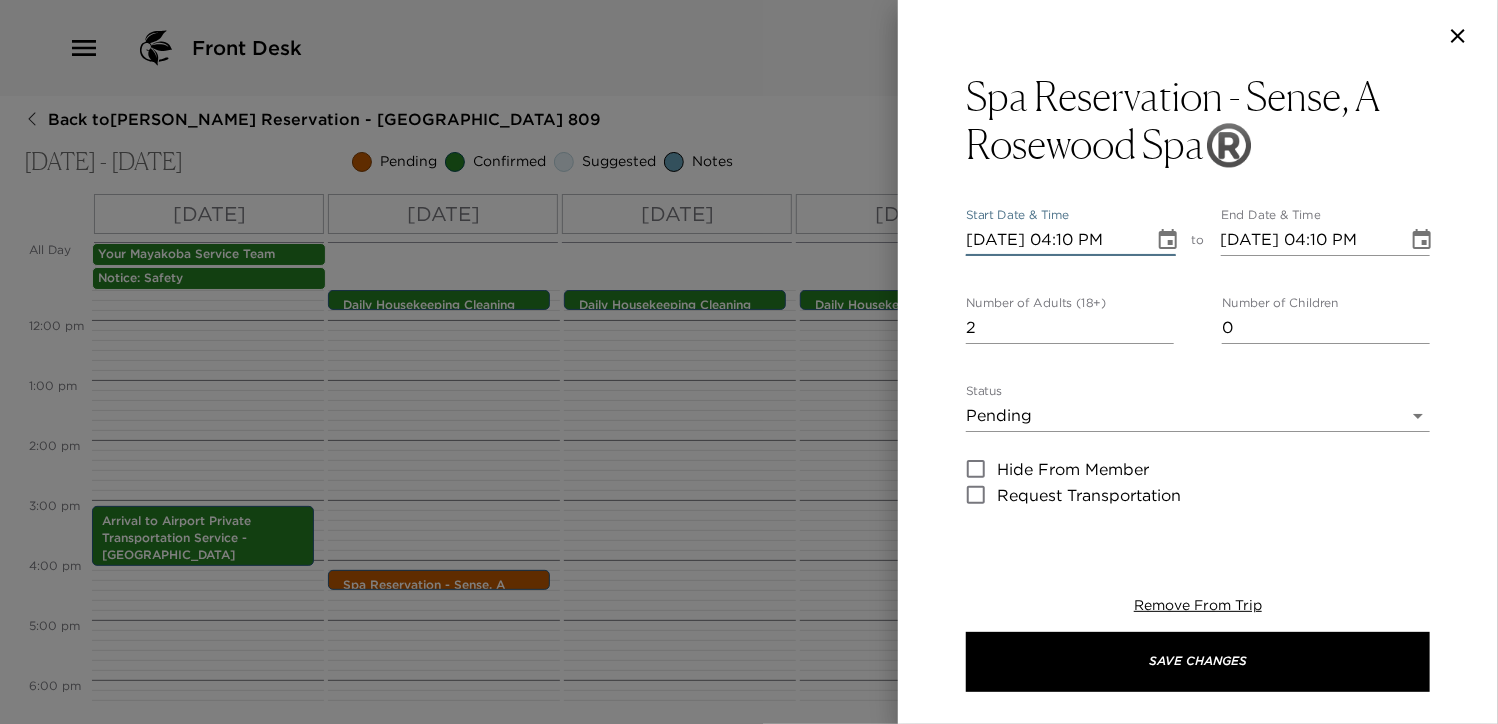click on "07/28/2025 04:10 PM" at bounding box center [1053, 240] 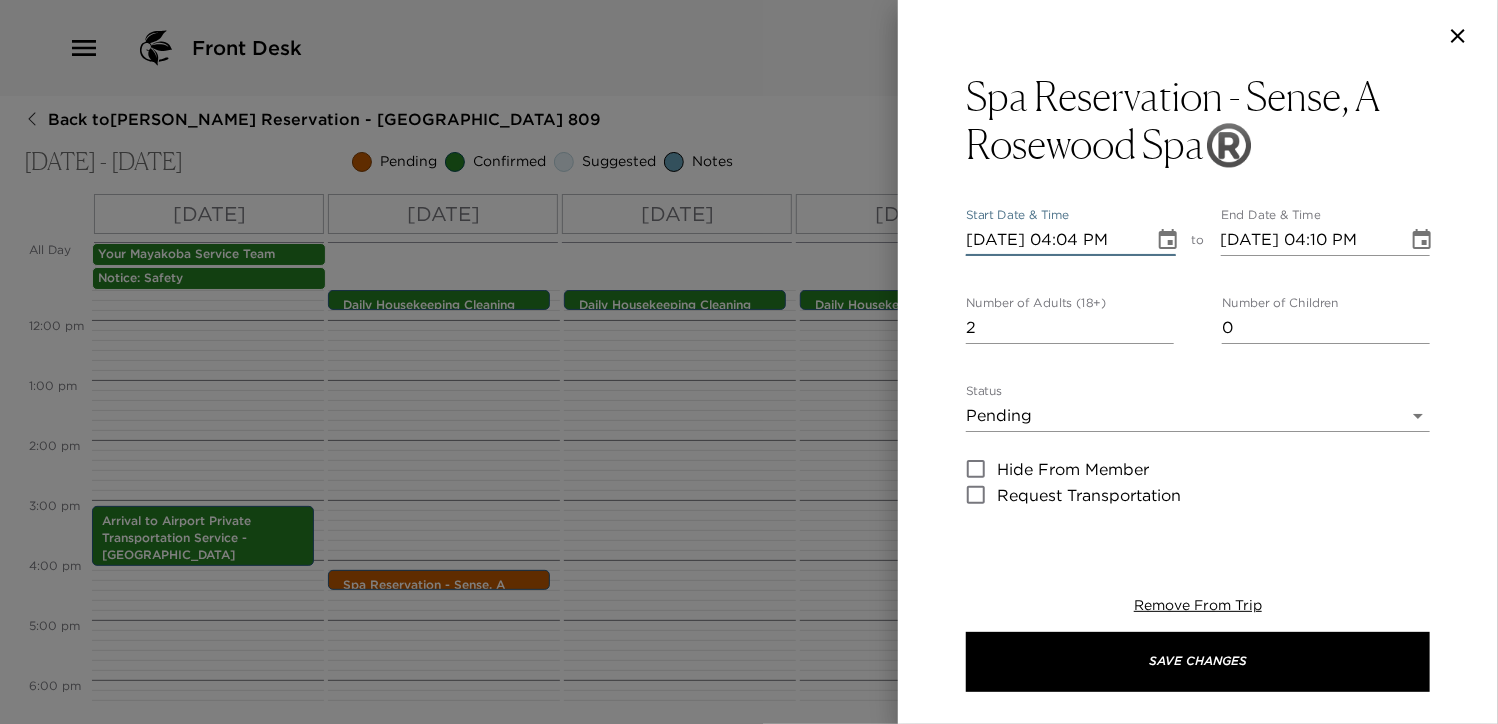 type on "07/28/2025 04:40 PM" 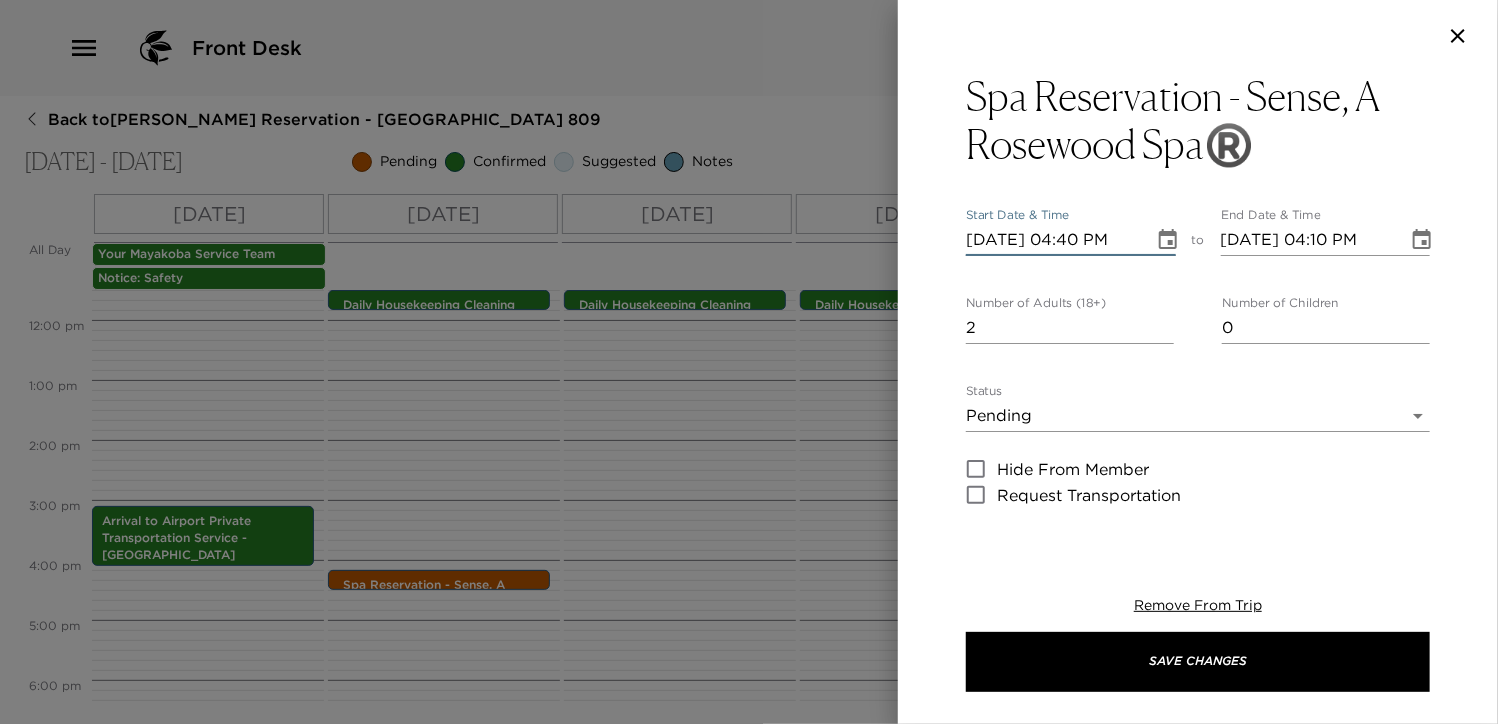type on "07/28/2025 05:40 PM" 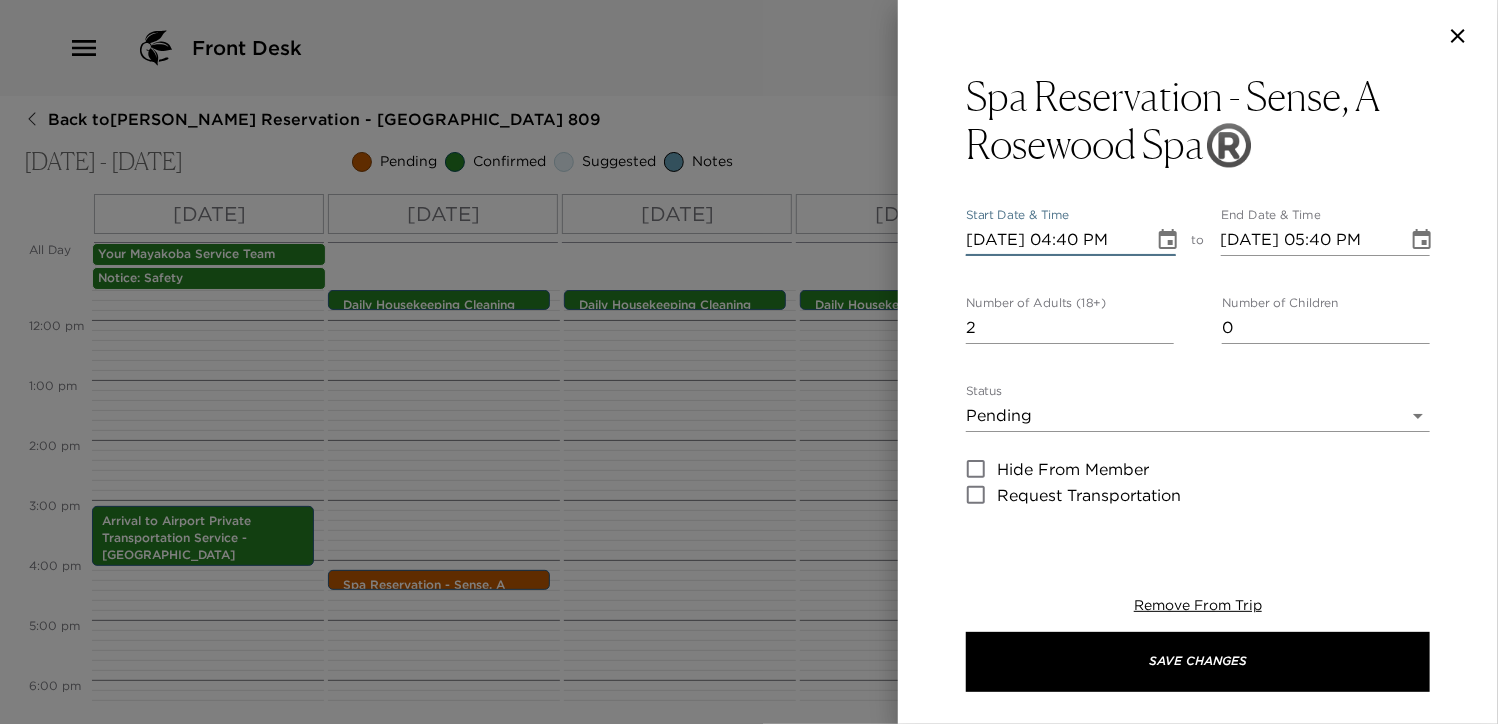 type on "07/28/2025 04:40 PM" 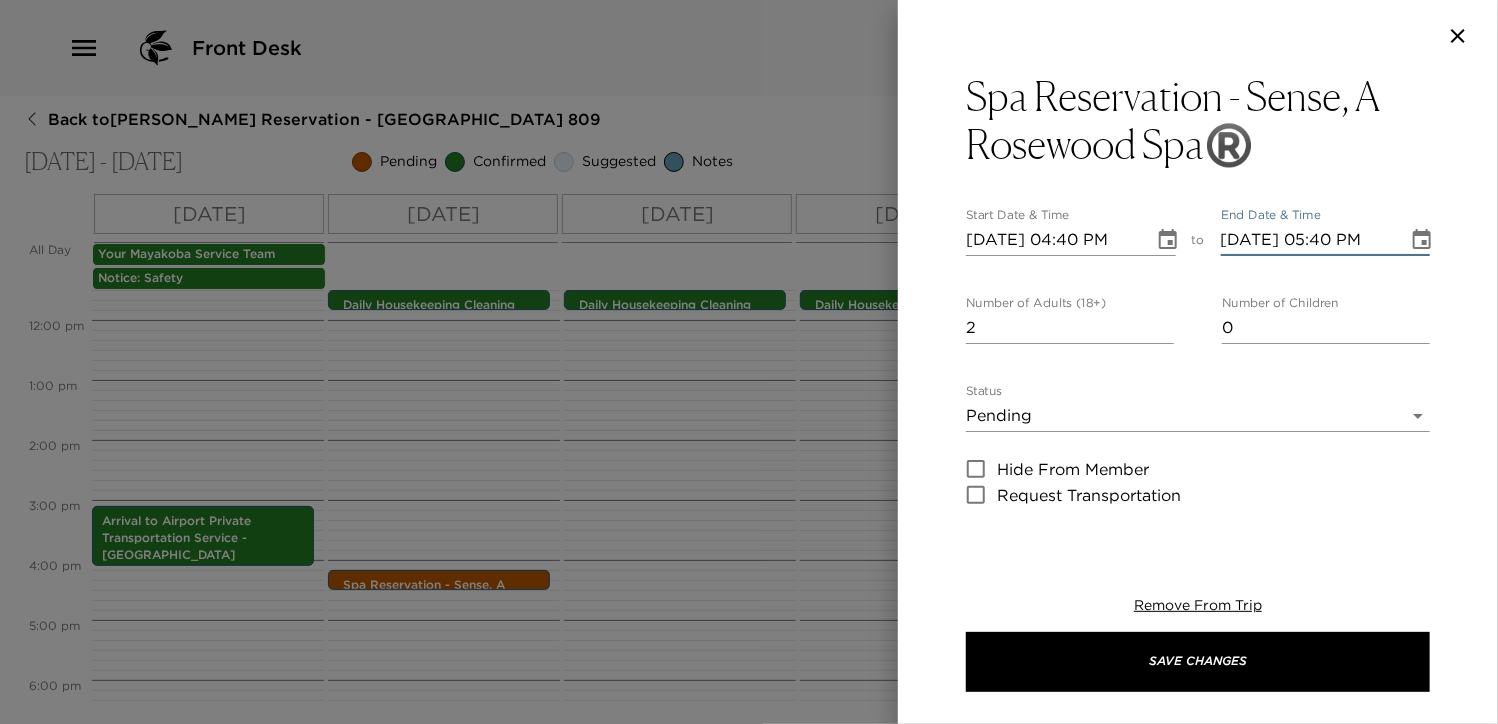 click on "07/28/2025 05:40 PM" at bounding box center (1308, 240) 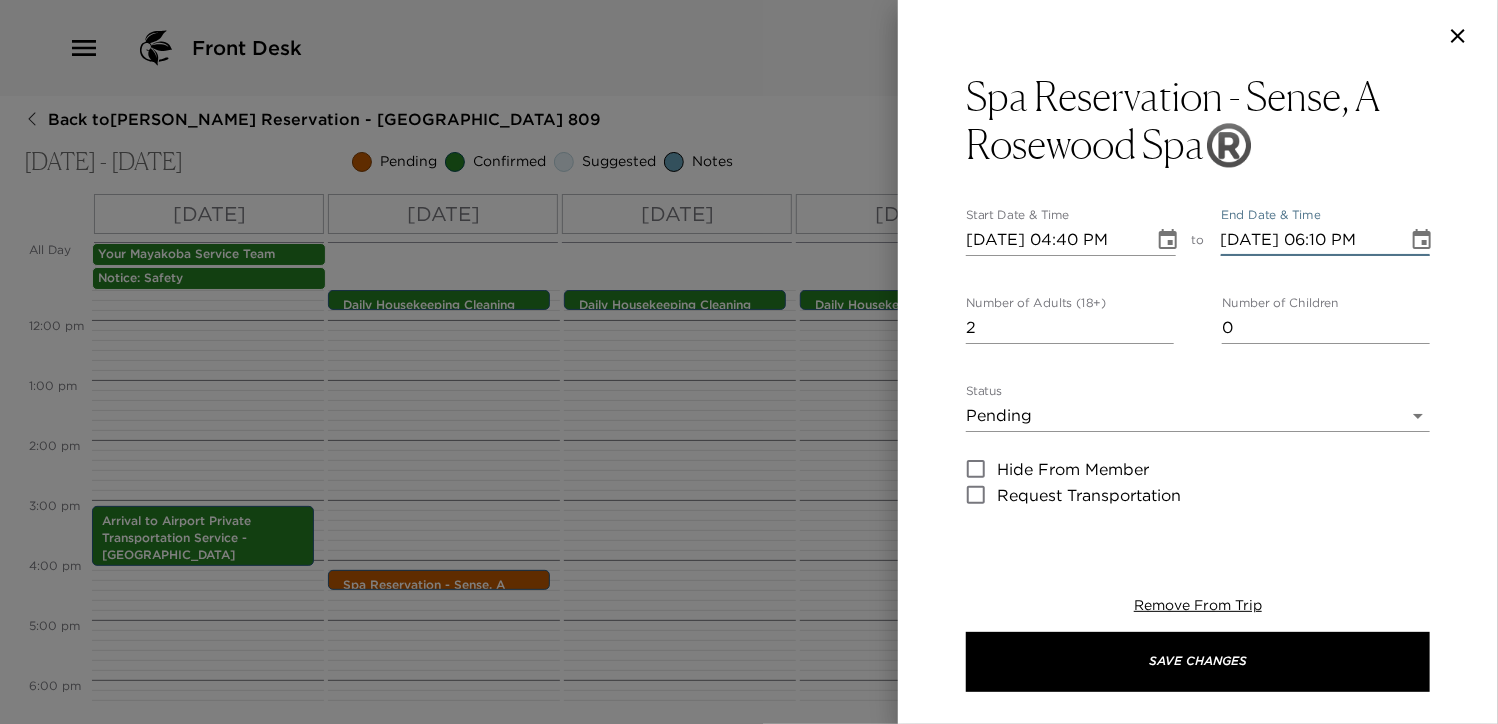 type on "07/28/2025 06:10 PM" 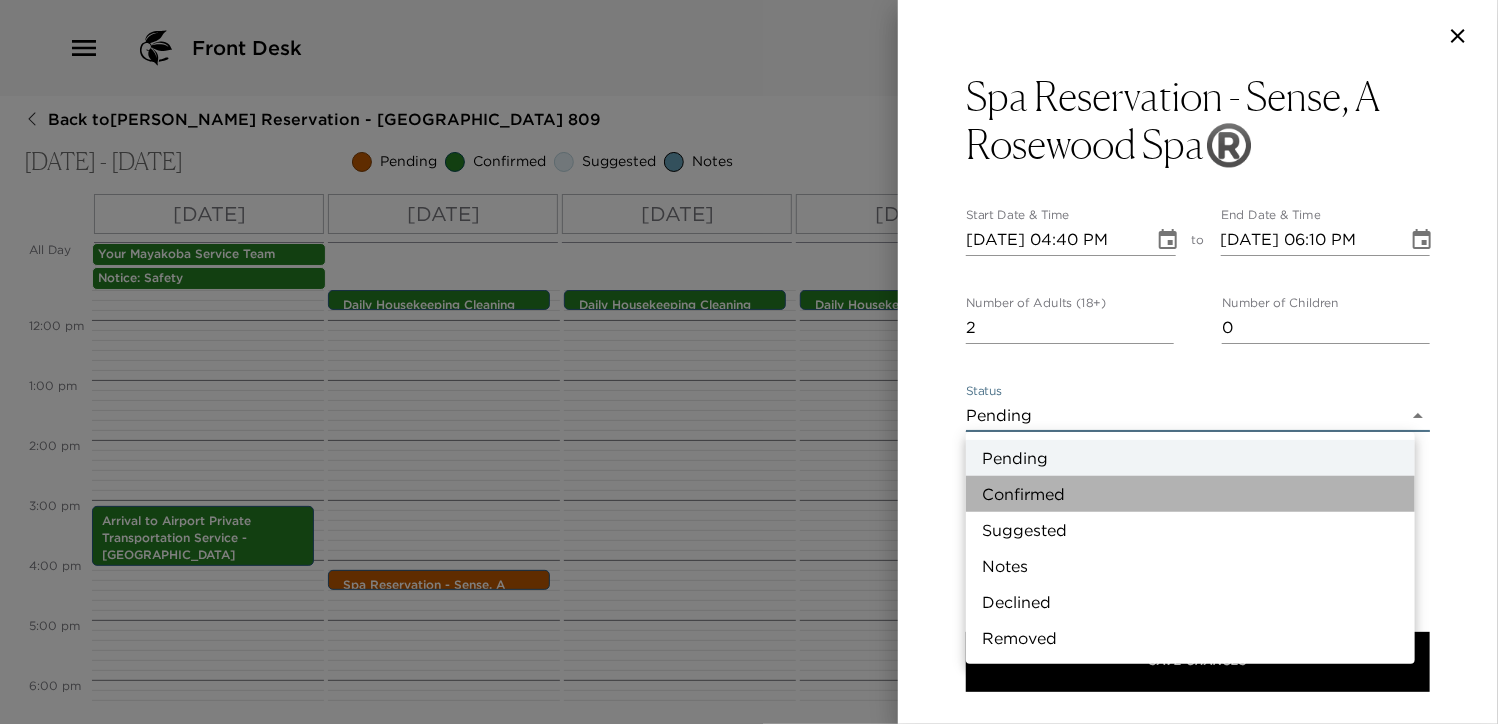 click on "Confirmed" at bounding box center (1190, 494) 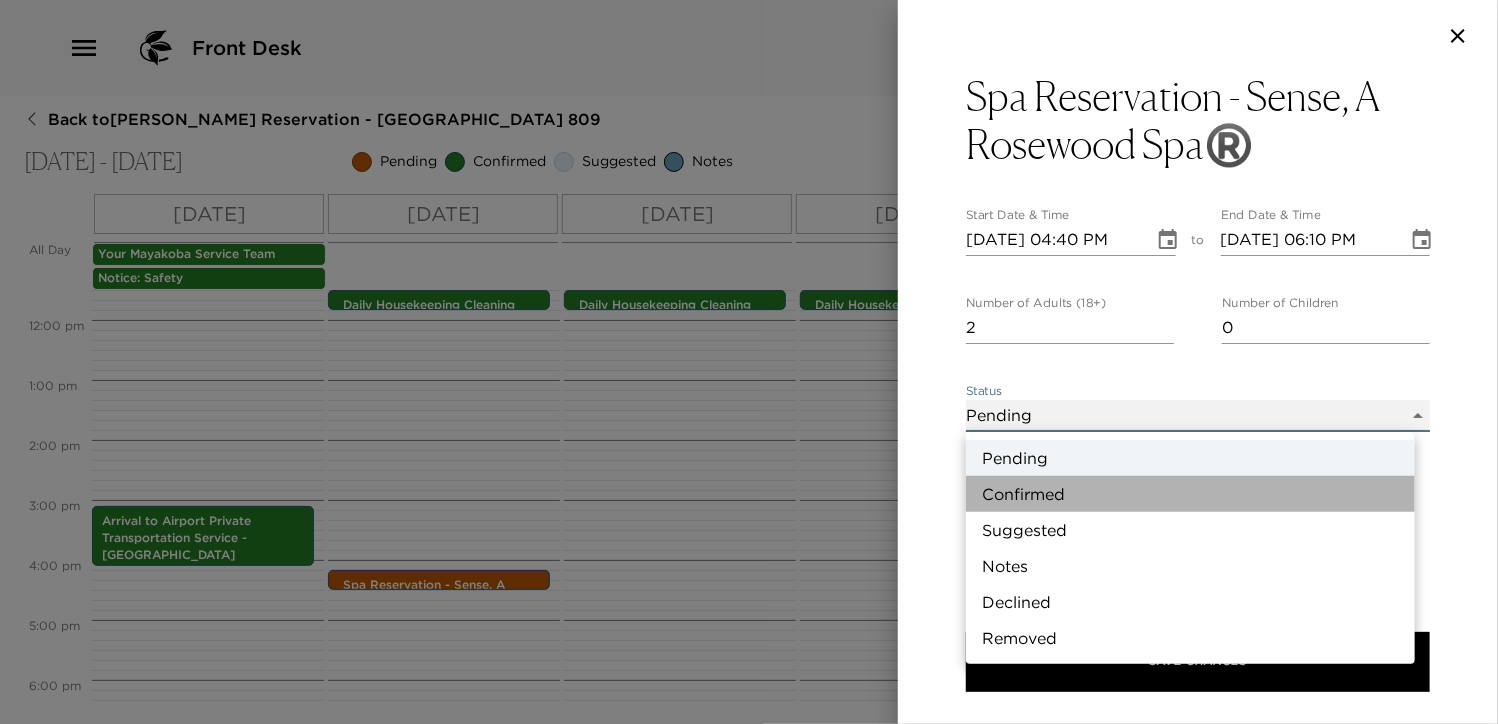 type on "Confirmed" 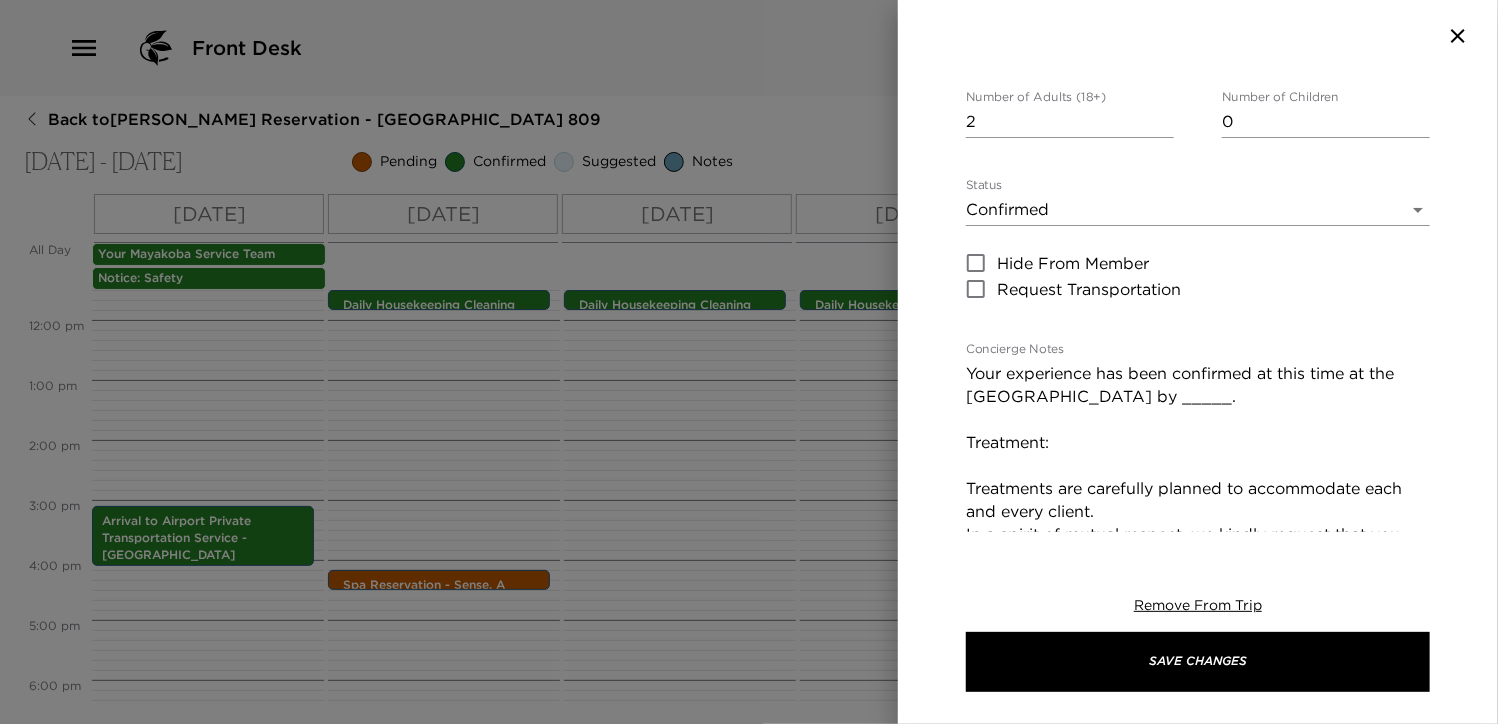 scroll, scrollTop: 240, scrollLeft: 0, axis: vertical 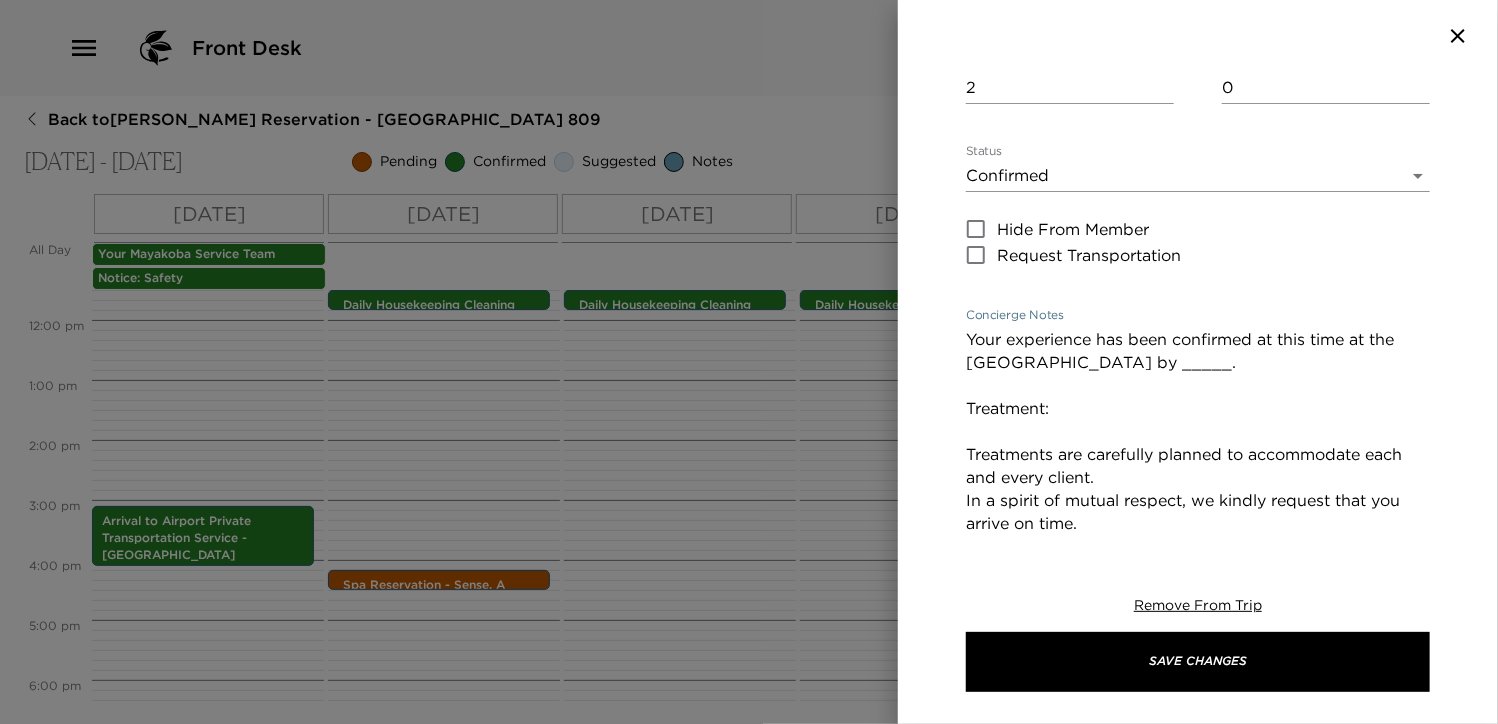 click on "Your experience has been confirmed at this time at the Rosewood Sense Spa by _____.
Treatment:
Treatments are carefully planned to accommodate each and every client.
In a spirit of mutual respect, we kindly request that you arrive on time.
We encourage you to arrive at least an hour prior to your appointment to enjoy the exclusive facilities and to have consultation time with your therapist.
Late arrivals will be finished within the scheduled treatment time while the feel will remain unchanged.
Payment method: Charge to your suite bill, Visa or MasterCard. Enjoy!" at bounding box center [1198, 535] 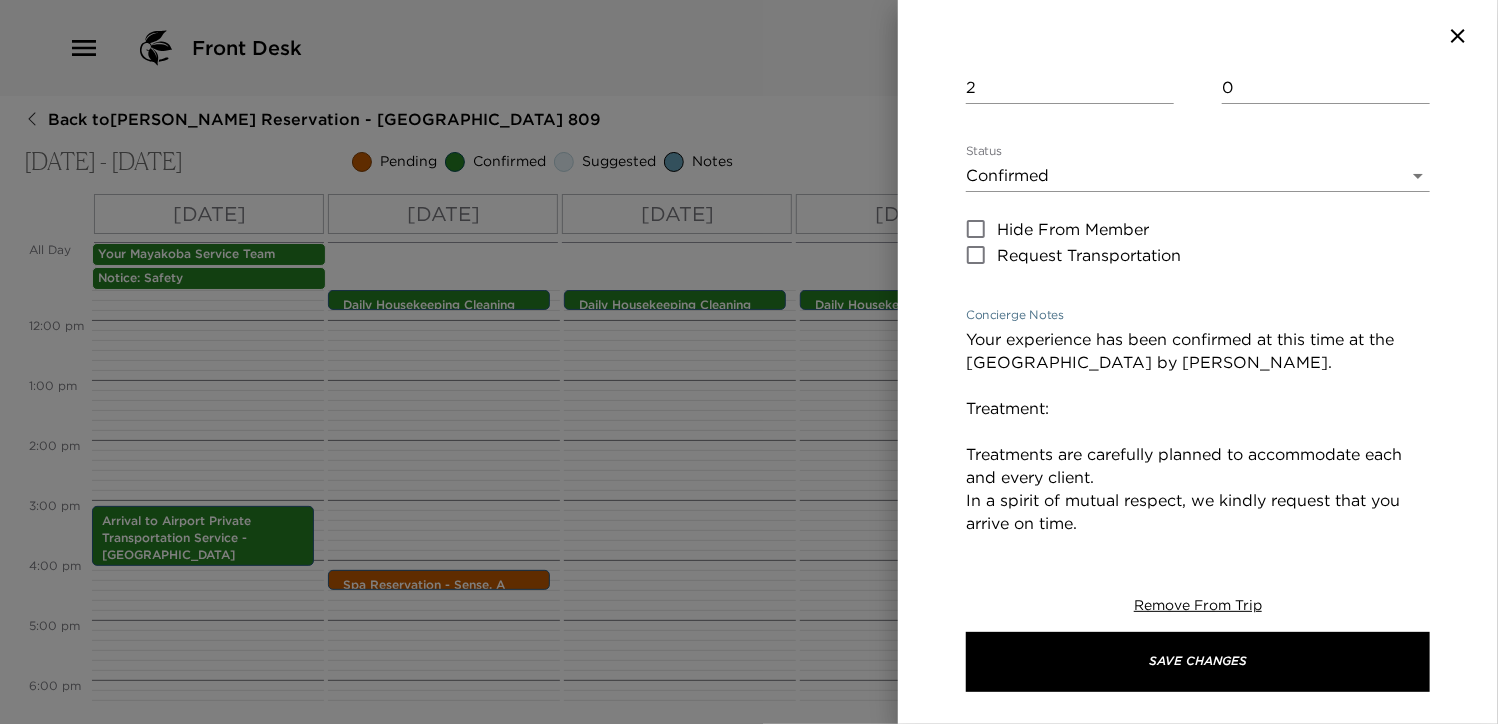 click on "Your experience has been confirmed at this time at the Rosewood Sense Spa by Veronica.
Treatment:
Treatments are carefully planned to accommodate each and every client.
In a spirit of mutual respect, we kindly request that you arrive on time.
We encourage you to arrive at least an hour prior to your appointment to enjoy the exclusive facilities and to have consultation time with your therapist.
Late arrivals will be finished within the scheduled treatment time while the feel will remain unchanged.
Payment method: Charge to your suite bill, Visa or MasterCard. Enjoy!" at bounding box center [1198, 535] 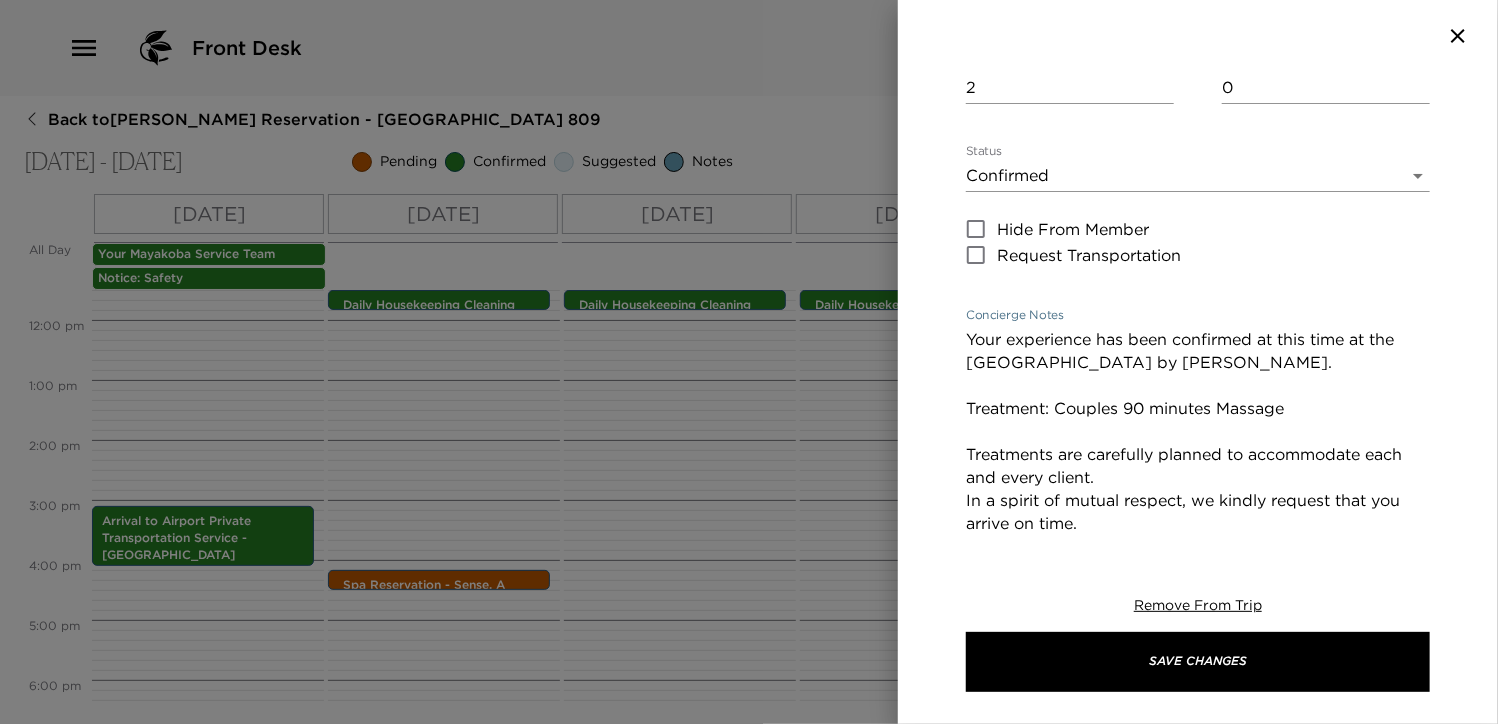 type on "Your experience has been confirmed at this time at the Rosewood Sense Spa by Veronica.
Treatment: Couples 90 minutes Massage
Treatments are carefully planned to accommodate each and every client.
In a spirit of mutual respect, we kindly request that you arrive on time.
We encourage you to arrive at least an hour prior to your appointment to enjoy the exclusive facilities and to have consultation time with your therapist.
Late arrivals will be finished within the scheduled treatment time while the feel will remain unchanged.
Payment method: Charge to your suite bill, Visa or MasterCard. Enjoy!" 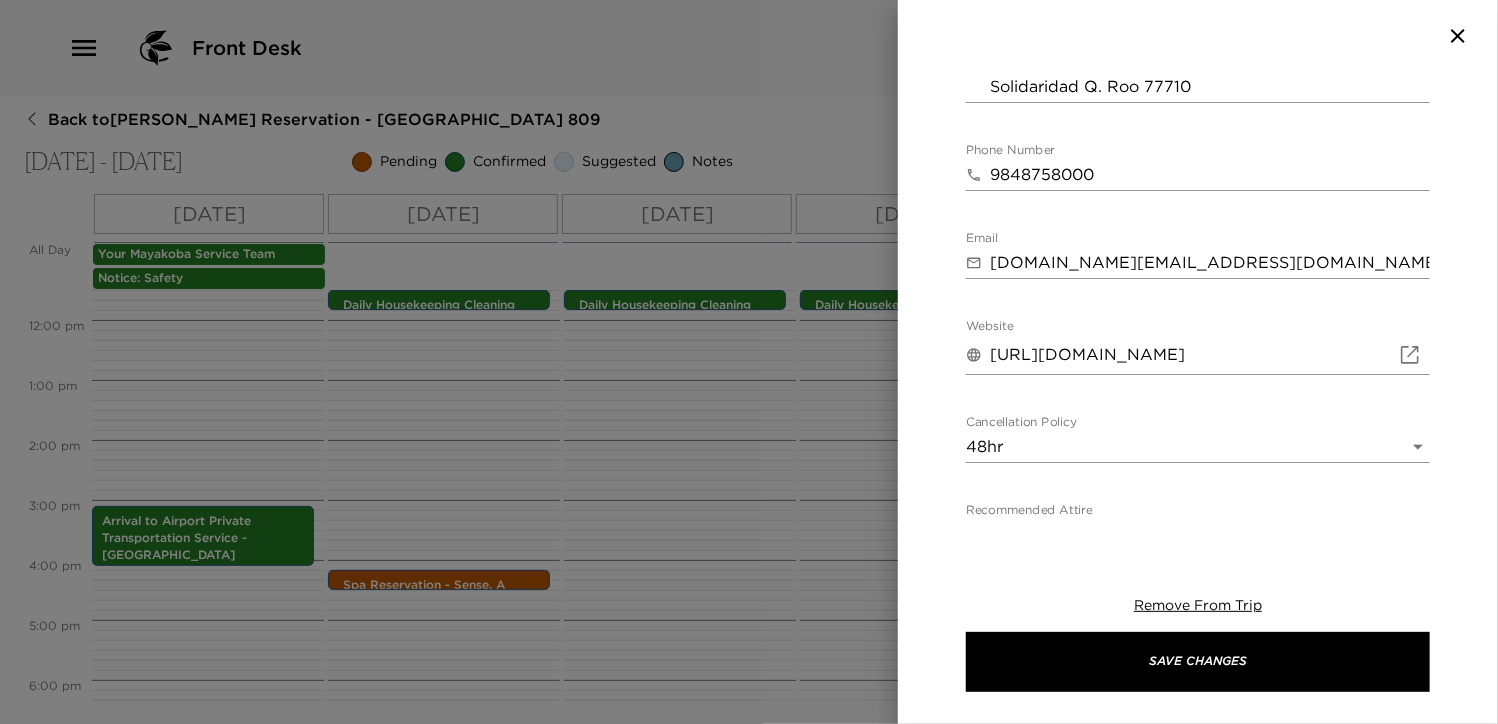 scroll, scrollTop: 1146, scrollLeft: 0, axis: vertical 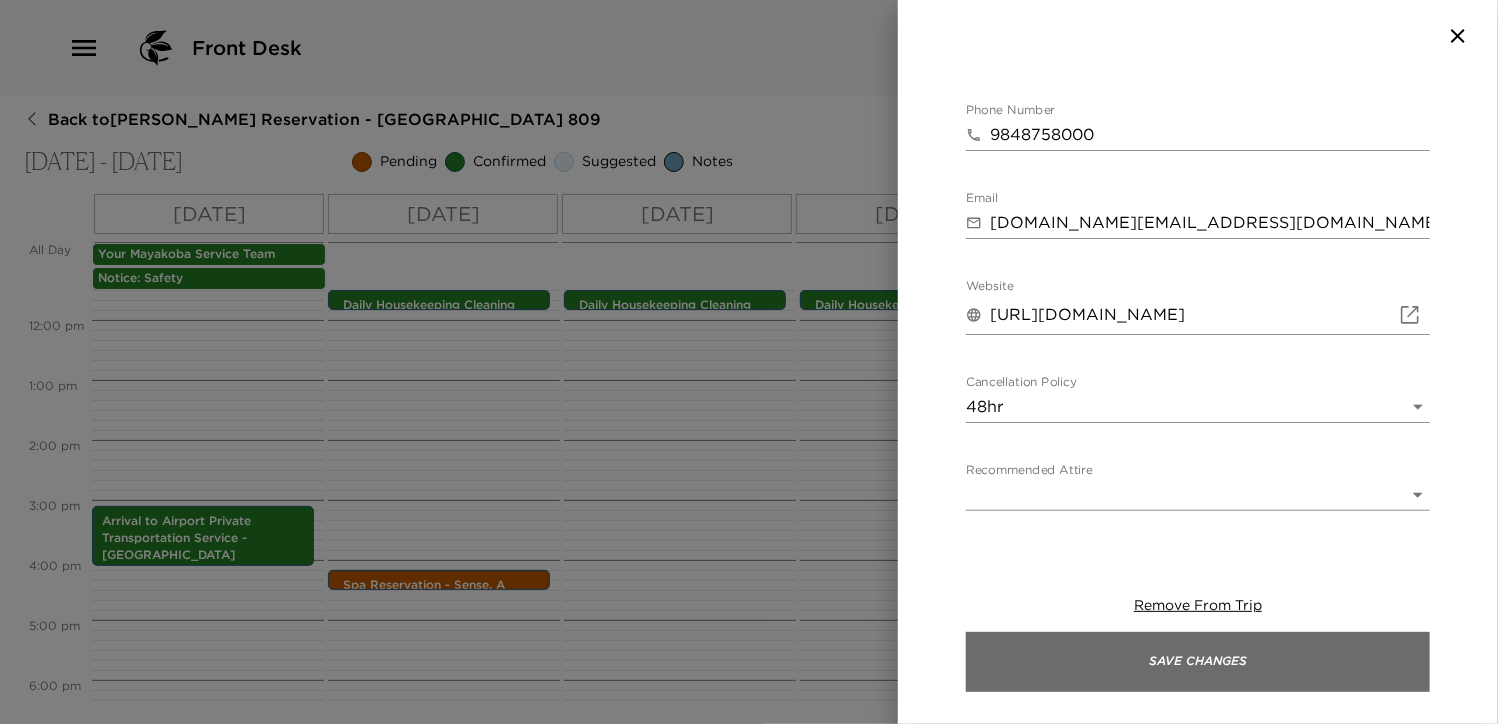 click on "Save Changes" at bounding box center [1198, 662] 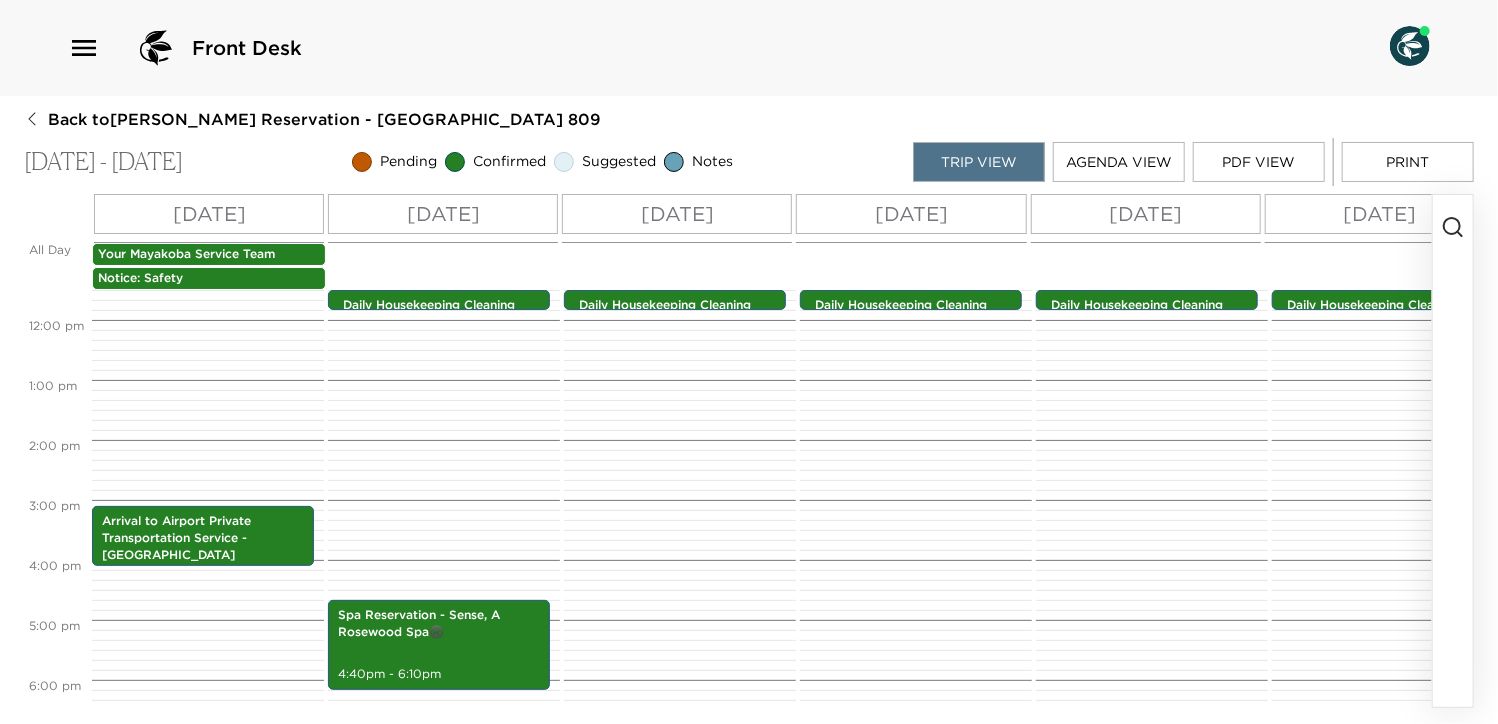 click on "Thu 07/31" at bounding box center (1145, 214) 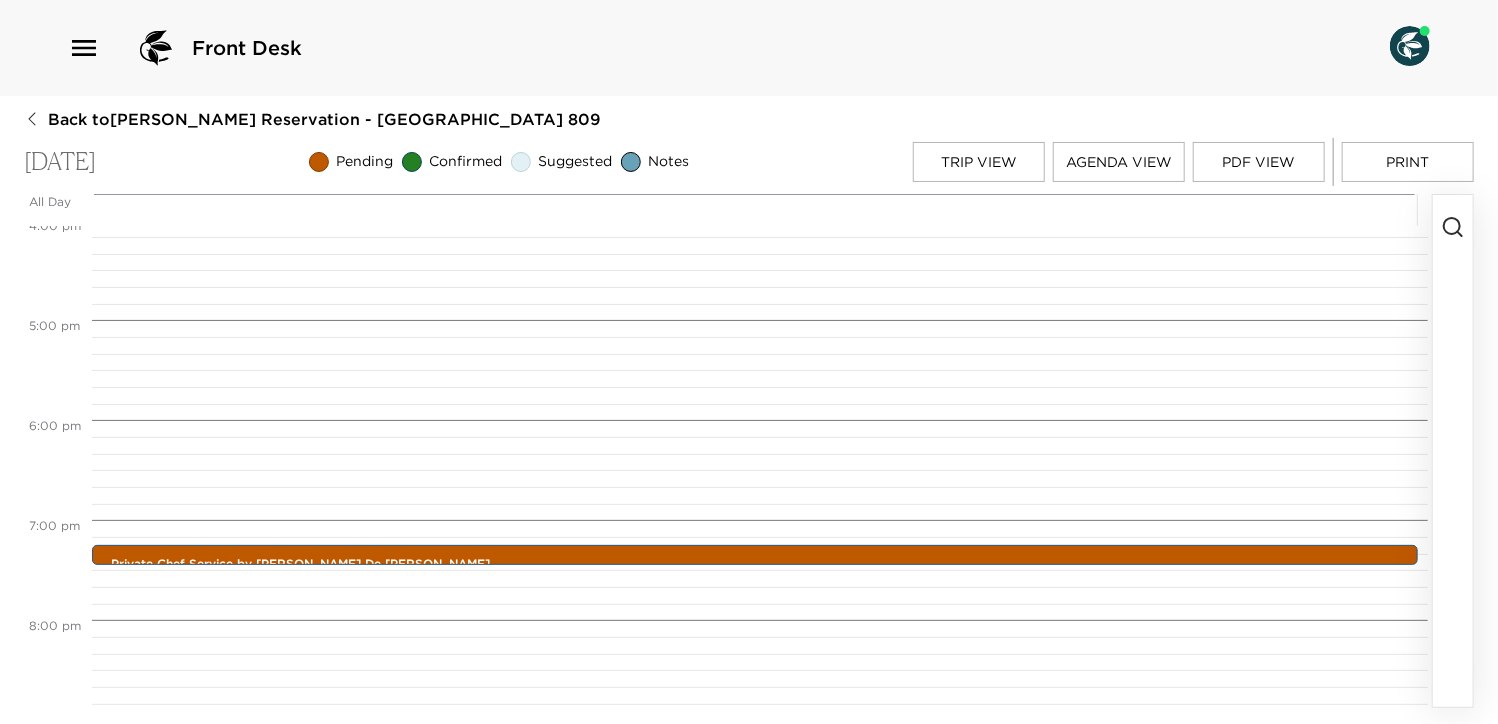 scroll, scrollTop: 1710, scrollLeft: 0, axis: vertical 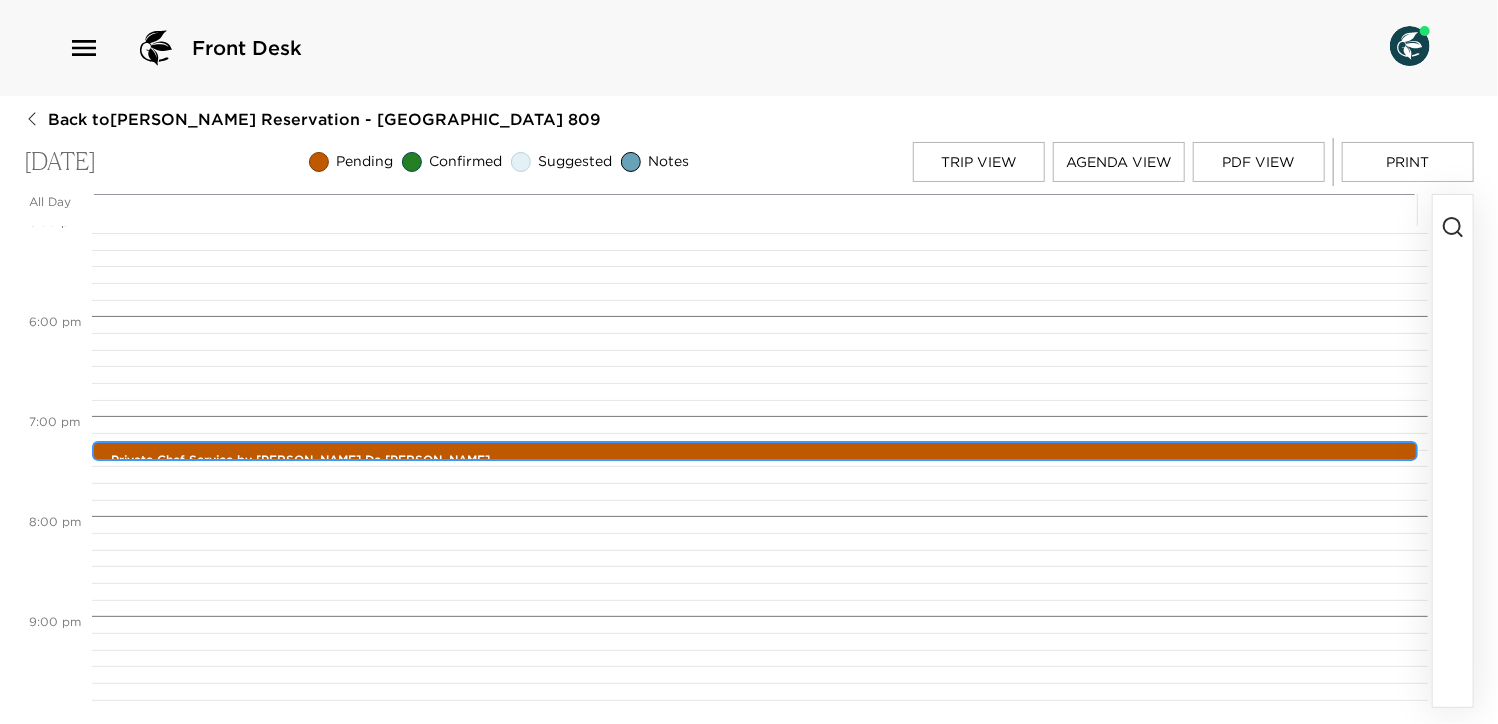 click on "Private Chef Service by Sandy De La Mora" at bounding box center (760, 460) 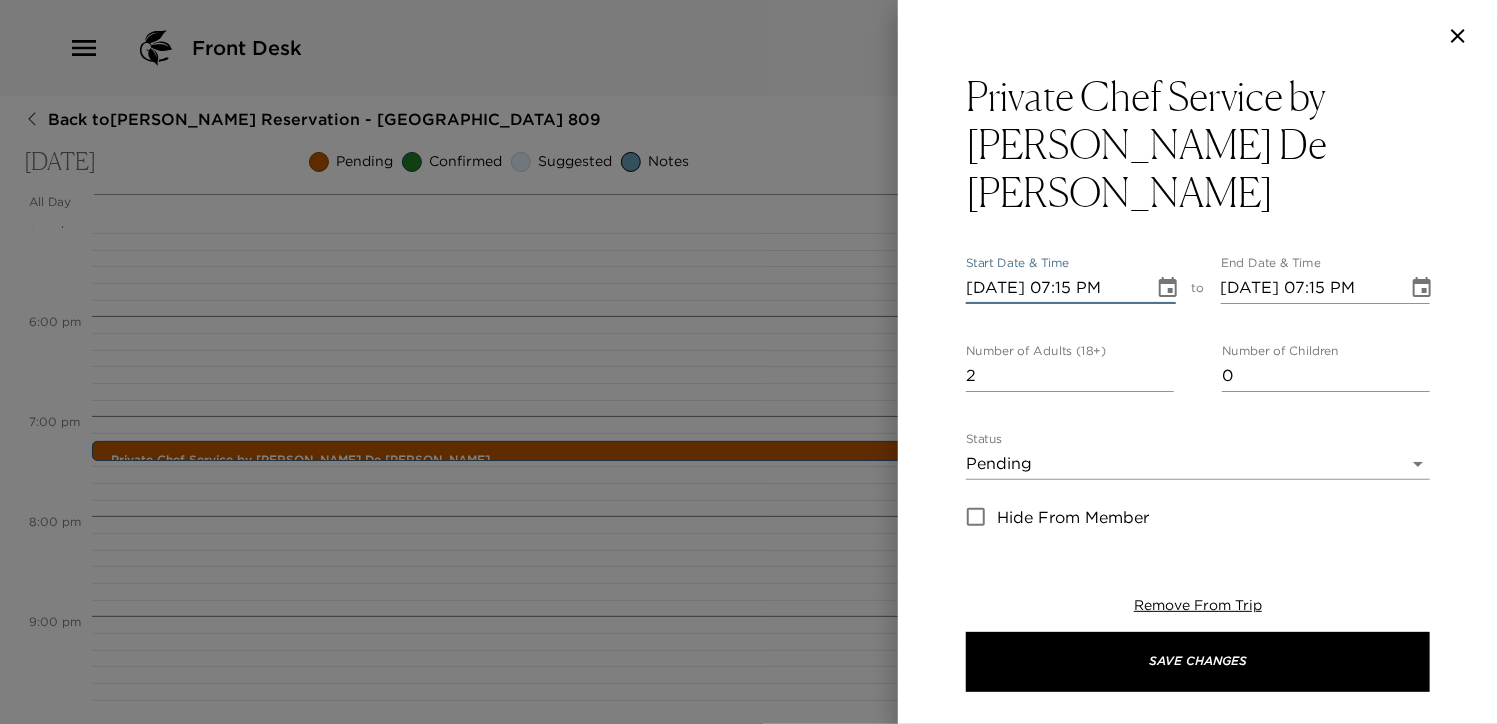 click on "07/31/2025 07:15 PM" at bounding box center (1053, 288) 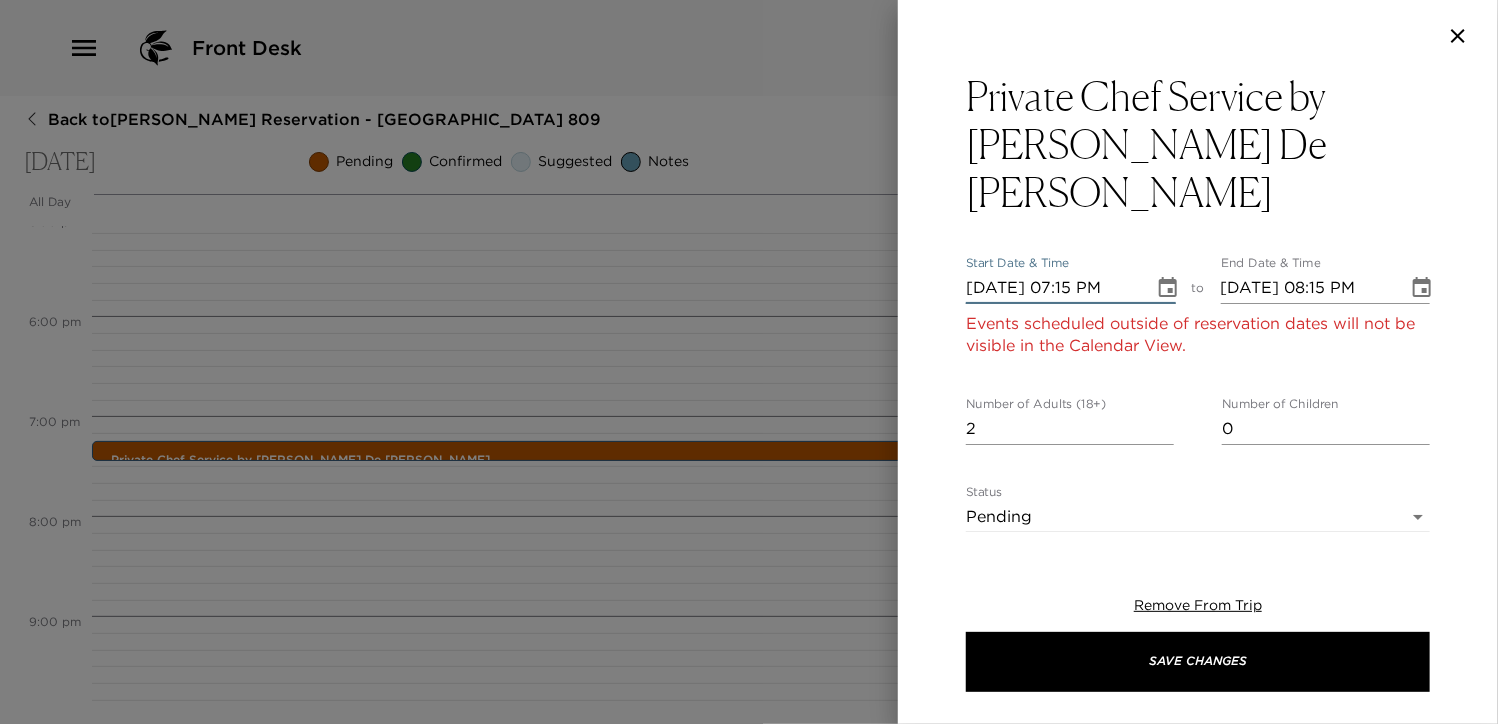 type on "08/01/2025 07:15 PM" 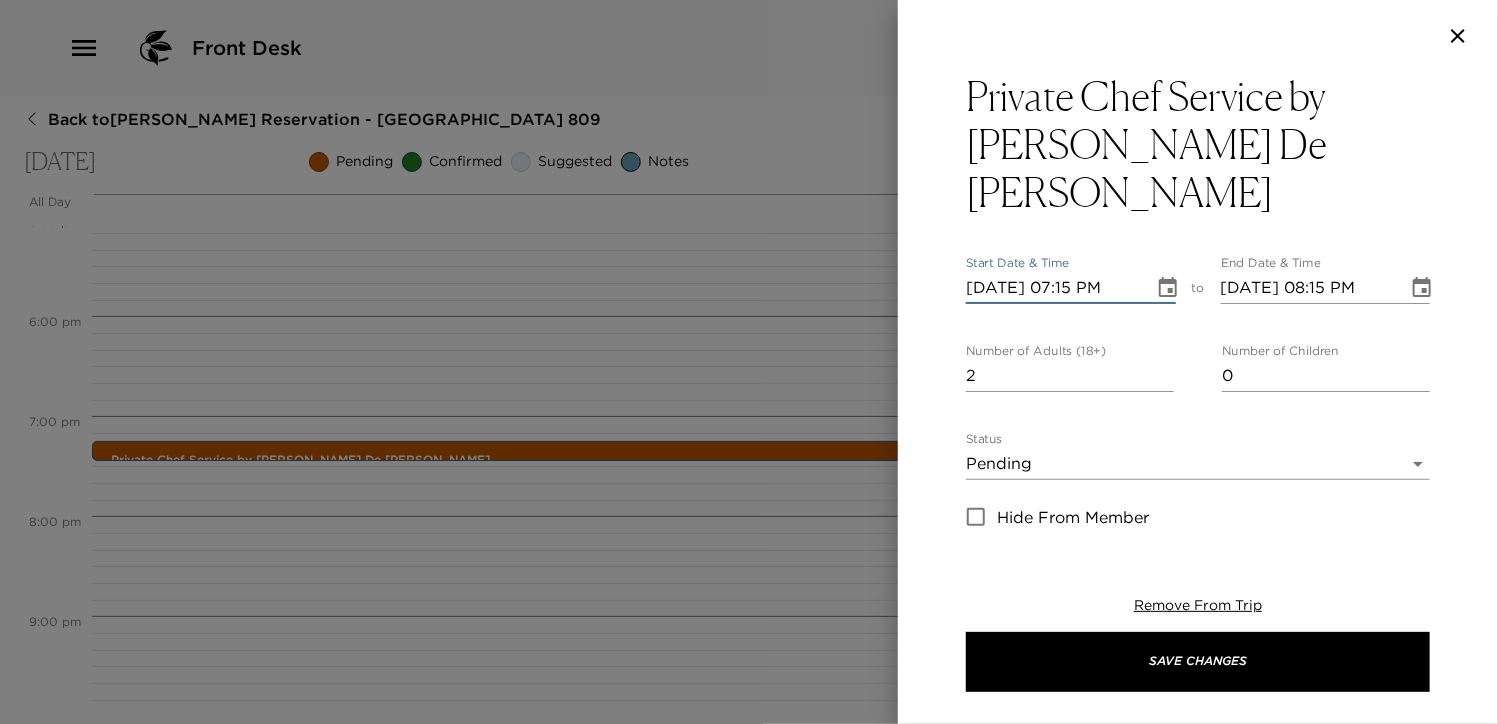 type on "08/01/2025 07:15 PM" 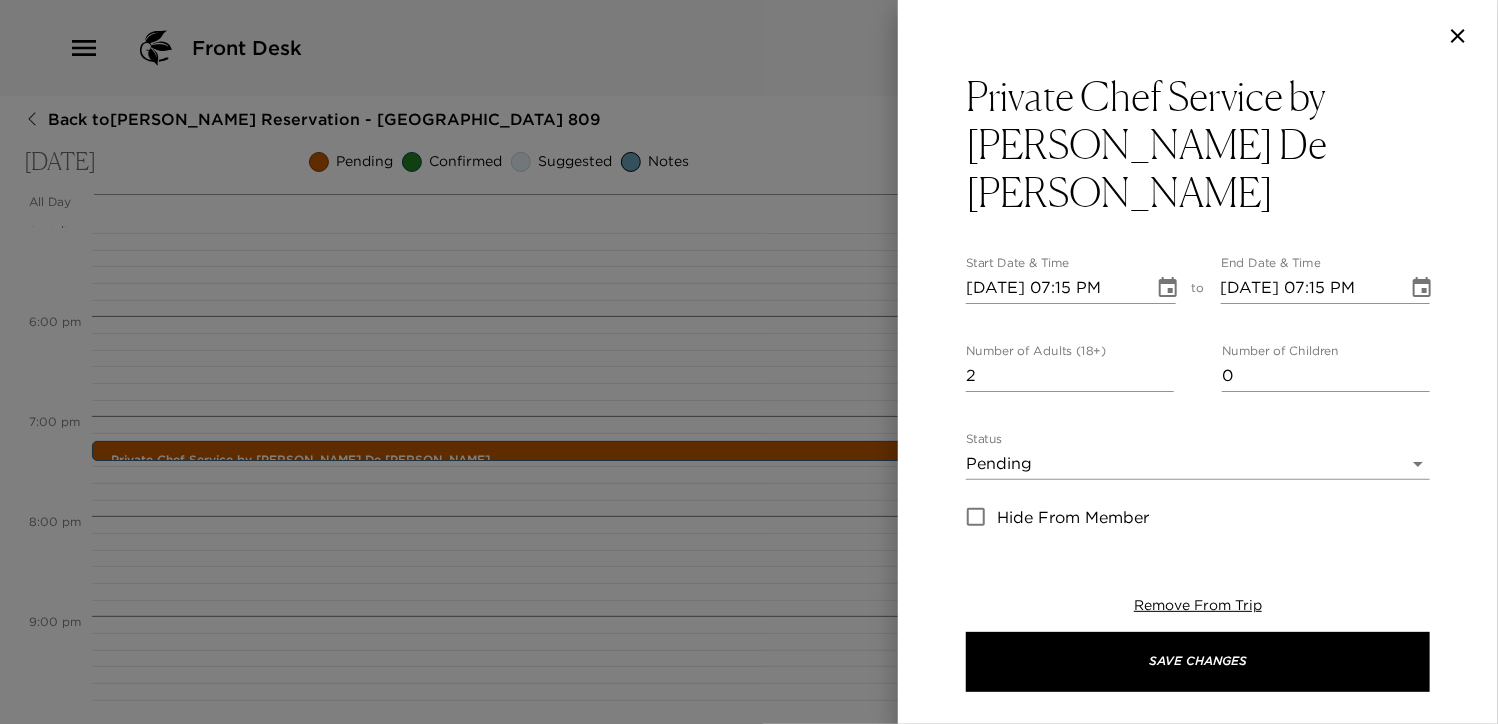 click on "Private Chef Service by Sandy De La Mora Start Date & Time 08/01/2025 07:15 PM to End Date & Time 08/01/2025 07:15 PM Number of Adults (18+) 2 Number of Children 0 Status Pending Pending Hide From Member Request Transportation Concierge Notes Your private Chef dinner service with Sandy De La Mora has been confirmed by Pending.
Menu Selection: Surf & Turf
The exclusive dinner commences at 7:00 p.m. and takes you on a culinary journey with a variety of dishes perfectly showcasing flavors, techniques and heritage of Mexico’s famed culinary identity.
Enjoy a fully immersive presentation that includes traditional dishes for an ambiance that captures a memorable sense of place.
Enjoy! x Cost ​ $150 USD pp + $15 USD pp catering fee. Tip is not included x Address ​ In Residence x Phone Number ​ +52 984 122 5336 Email ​ Website ​ Cancellation Policy 72hr 72hr Recommended Attire ​ Age Range ​ Remove From Trip Save Changes" at bounding box center [1198, 302] 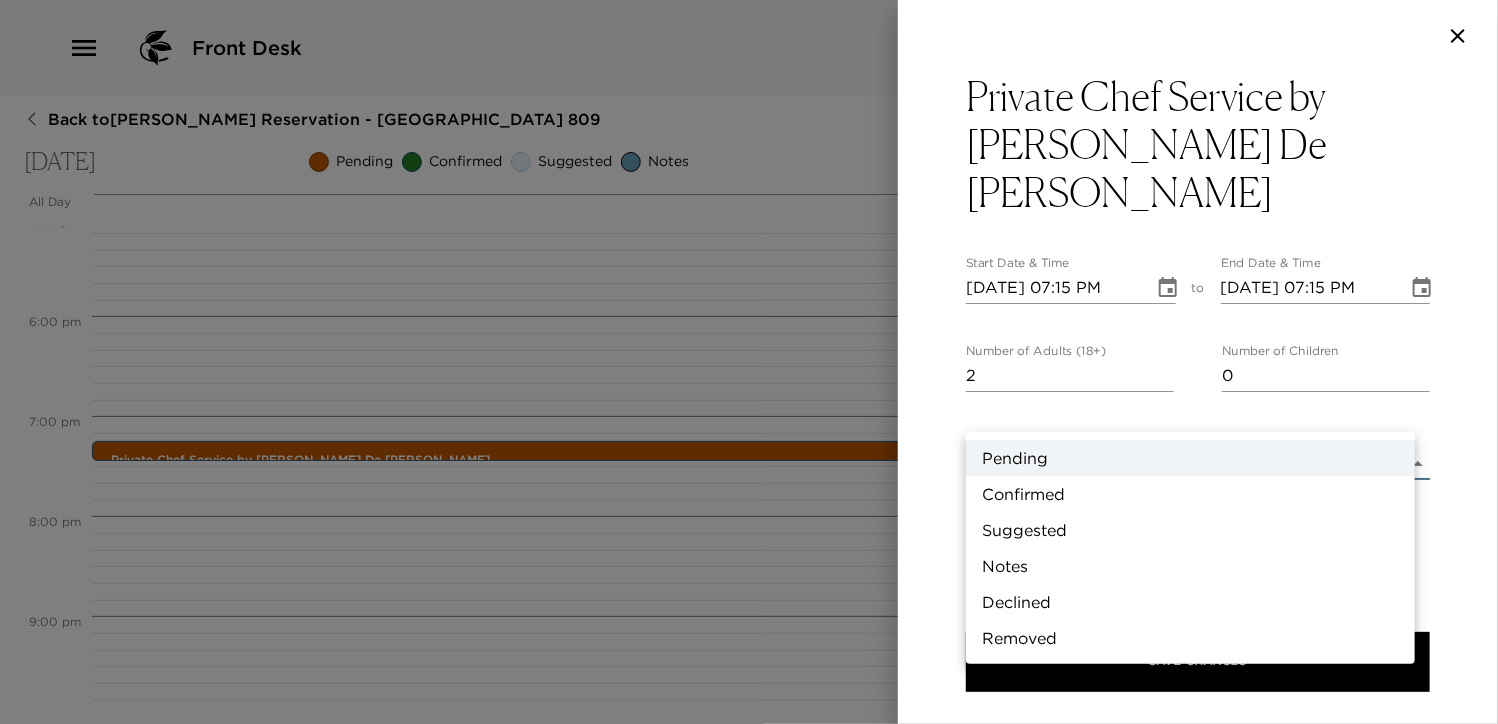 click on "Front Desk Back to  Betsy Bridges Reservation - Mayakoba 809 Thursday, July 31, 2025 Pending Confirmed Suggested Notes Trip View Agenda View PDF View Print All Day Thu 07/31 12:00 AM 1:00 AM 2:00 AM 3:00 AM 4:00 AM 5:00 AM 6:00 AM 7:00 AM 8:00 AM 9:00 AM 10:00 AM 11:00 AM 12:00 PM 1:00 PM 2:00 PM 3:00 PM 4:00 PM 5:00 PM 6:00 PM 7:00 PM 8:00 PM 9:00 PM 10:00 PM 11:00 PM Daily Housekeeping Cleaning Service 11:30am - 11:30am Playa del Carmen Quintana Roo
México Private Chef Service by Sandy De La Mora 7:15pm - 7:15pm In Residence Private Chef Service by Sandy De La Mora Start Date & Time 08/01/2025 07:15 PM to End Date & Time 08/01/2025 07:15 PM Number of Adults (18+) 2 Number of Children 0 Status Pending Pending Hide From Member Request Transportation Concierge Notes x Cost ​ $150 USD pp + $15 USD pp catering fee. Tip is not included x Address ​ In Residence x Phone Number ​ +52 984 122 5336 Email ​ Website ​ Cancellation Policy 72hr 72hr Recommended Attire ​ Age Range ​ Remove From Trip Pending" at bounding box center (749, 362) 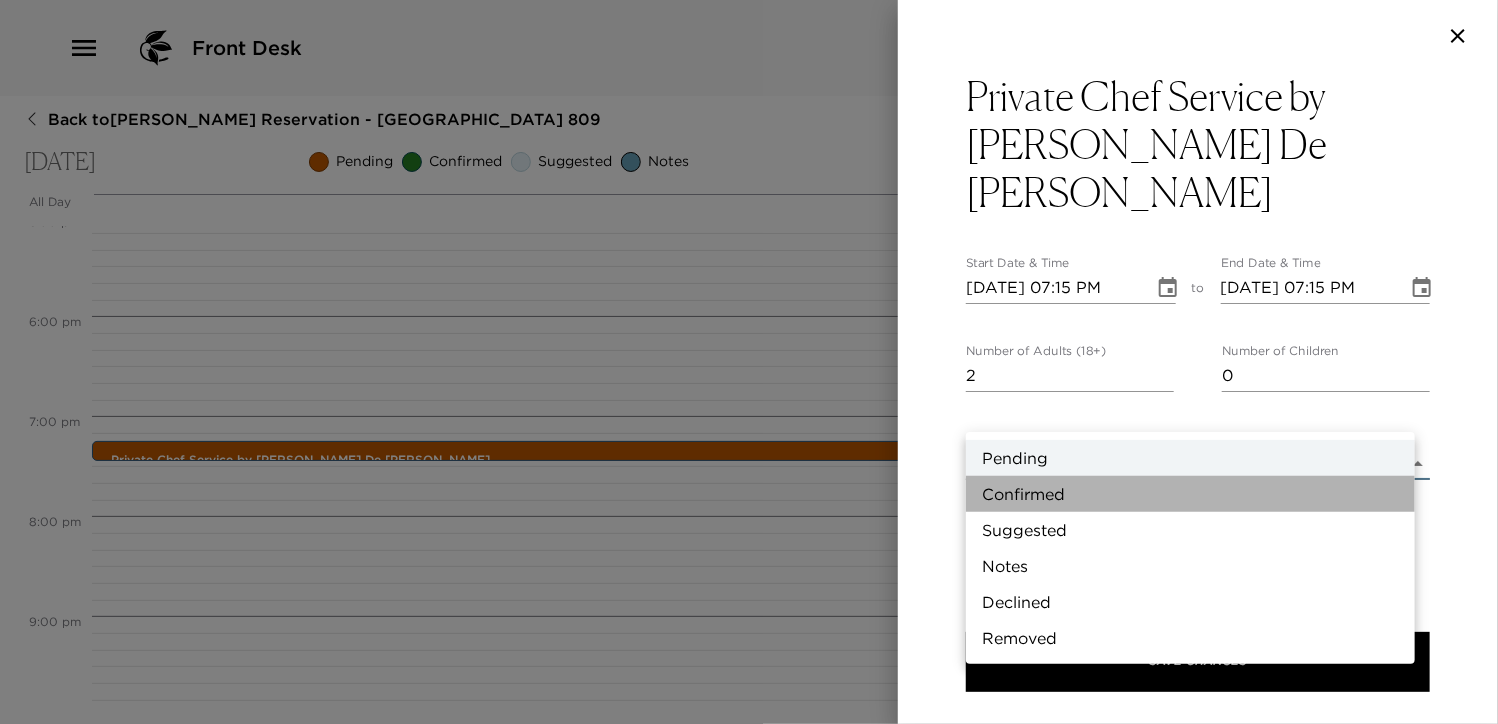 click on "Confirmed" at bounding box center (1190, 494) 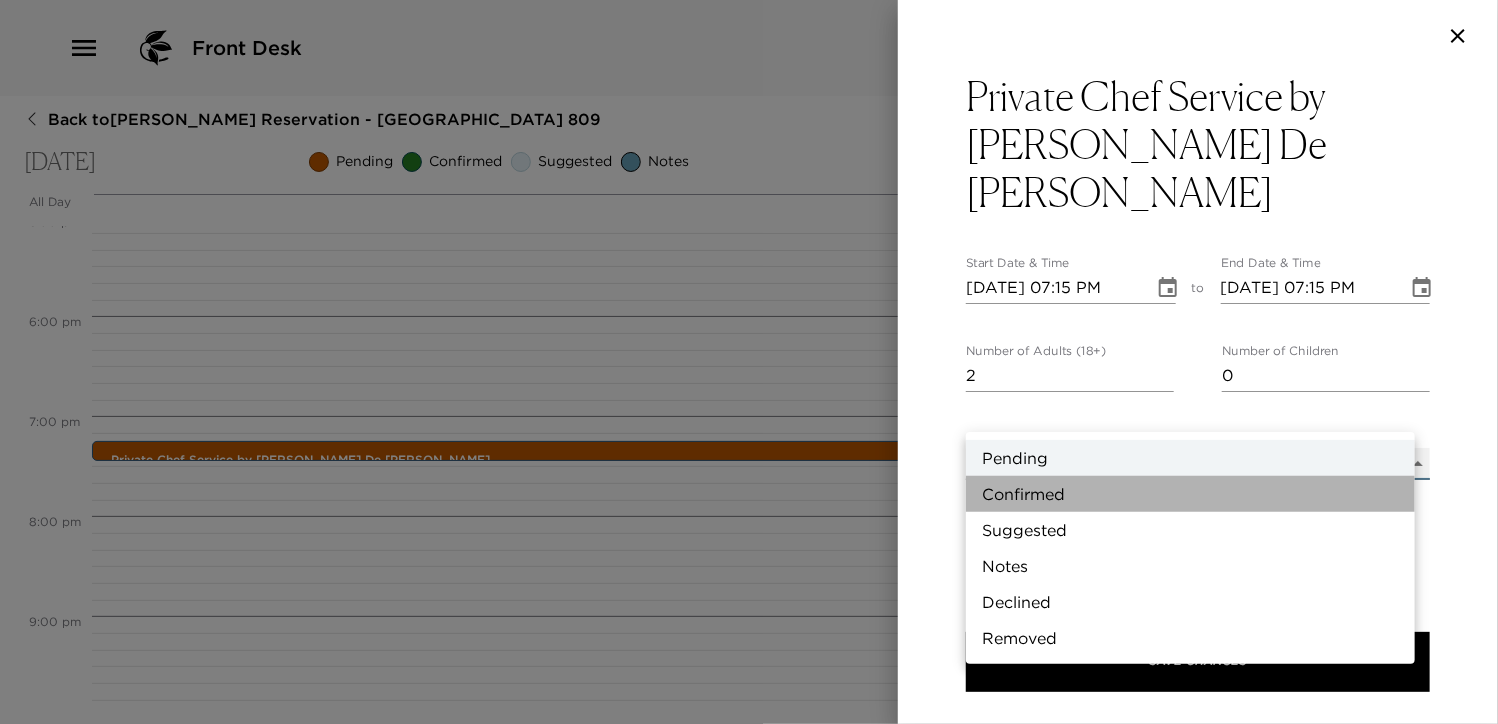 type on "Confirmed" 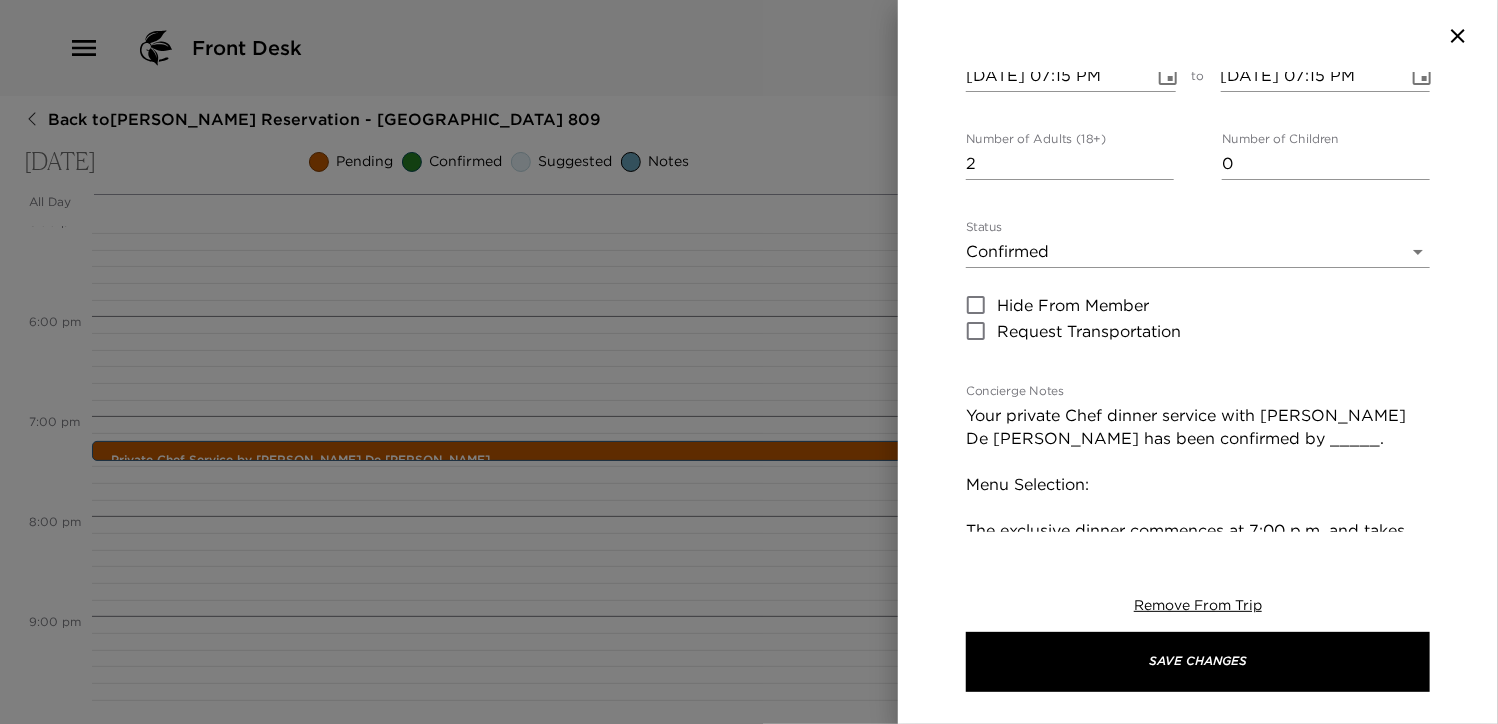 scroll, scrollTop: 266, scrollLeft: 0, axis: vertical 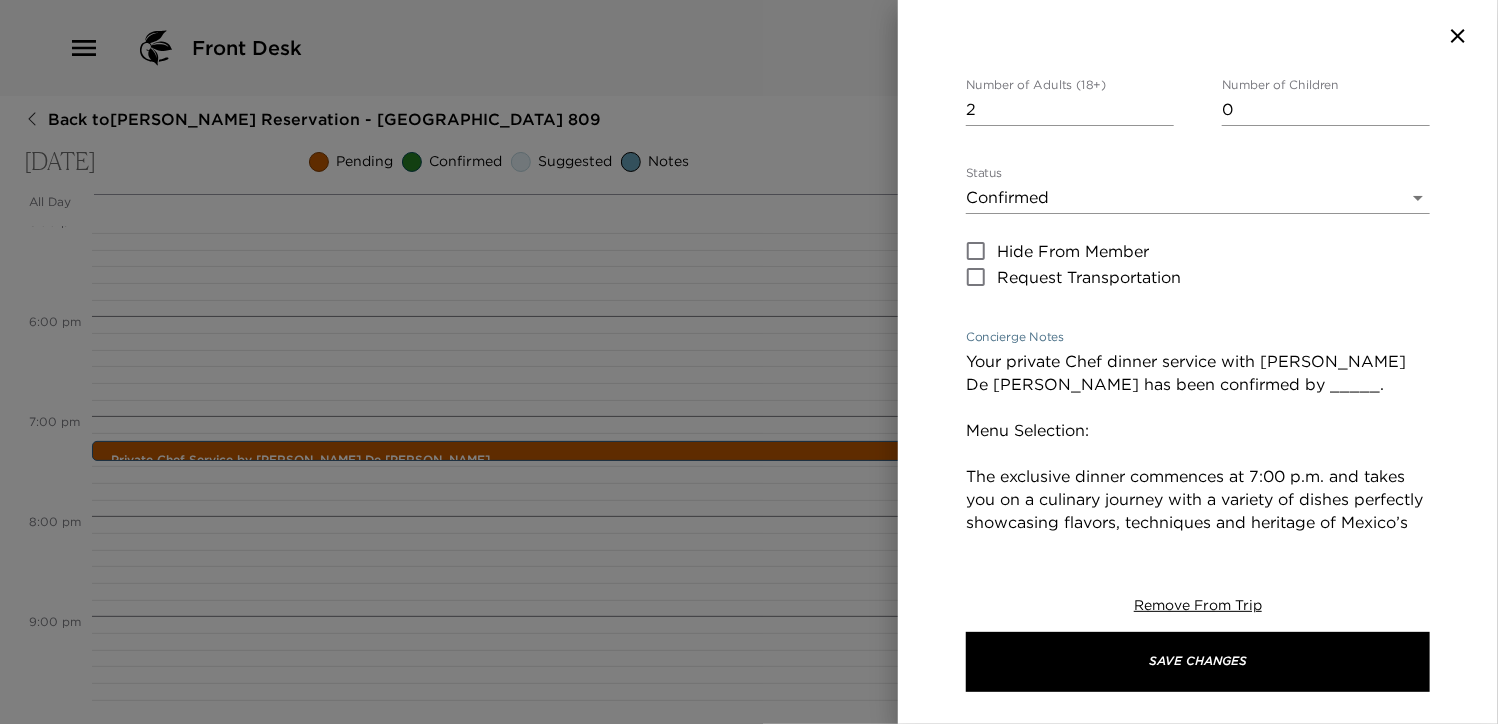 click on "Your private Chef dinner service with Sandy De La Mora has been confirmed by _____.
Menu Selection:
The exclusive dinner commences at 7:00 p.m. and takes you on a culinary journey with a variety of dishes perfectly showcasing flavors, techniques and heritage of Mexico’s famed culinary identity.
Enjoy a fully immersive presentation that includes traditional dishes for an ambiance that captures a memorable sense of place.
Enjoy!" at bounding box center (1198, 511) 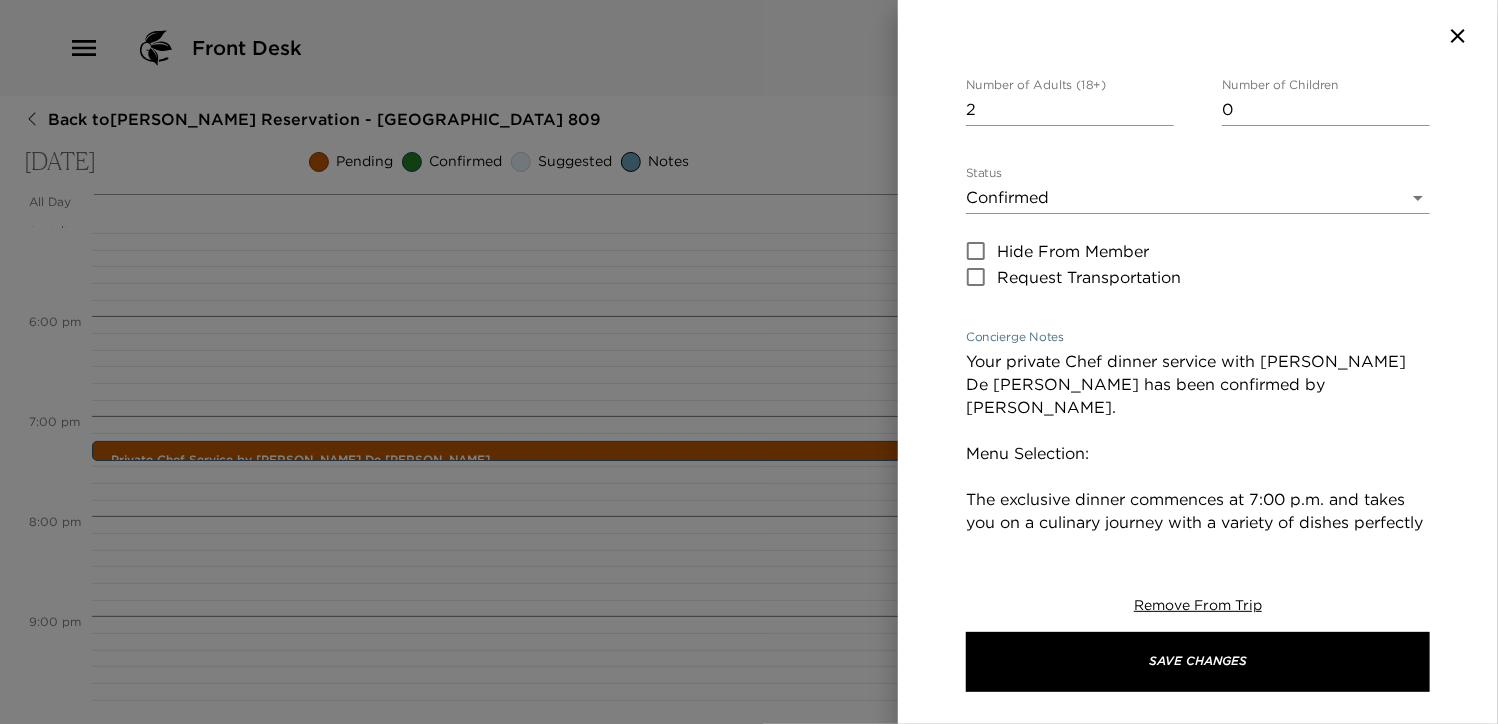 click on "Your private Chef dinner service with Sandy De La Mora has been confirmed by Marcos.
Menu Selection:
The exclusive dinner commences at 7:00 p.m. and takes you on a culinary journey with a variety of dishes perfectly showcasing flavors, techniques and heritage of Mexico’s famed culinary identity.
Enjoy a fully immersive presentation that includes traditional dishes for an ambiance that captures a memorable sense of place.
Enjoy!" at bounding box center (1198, 511) 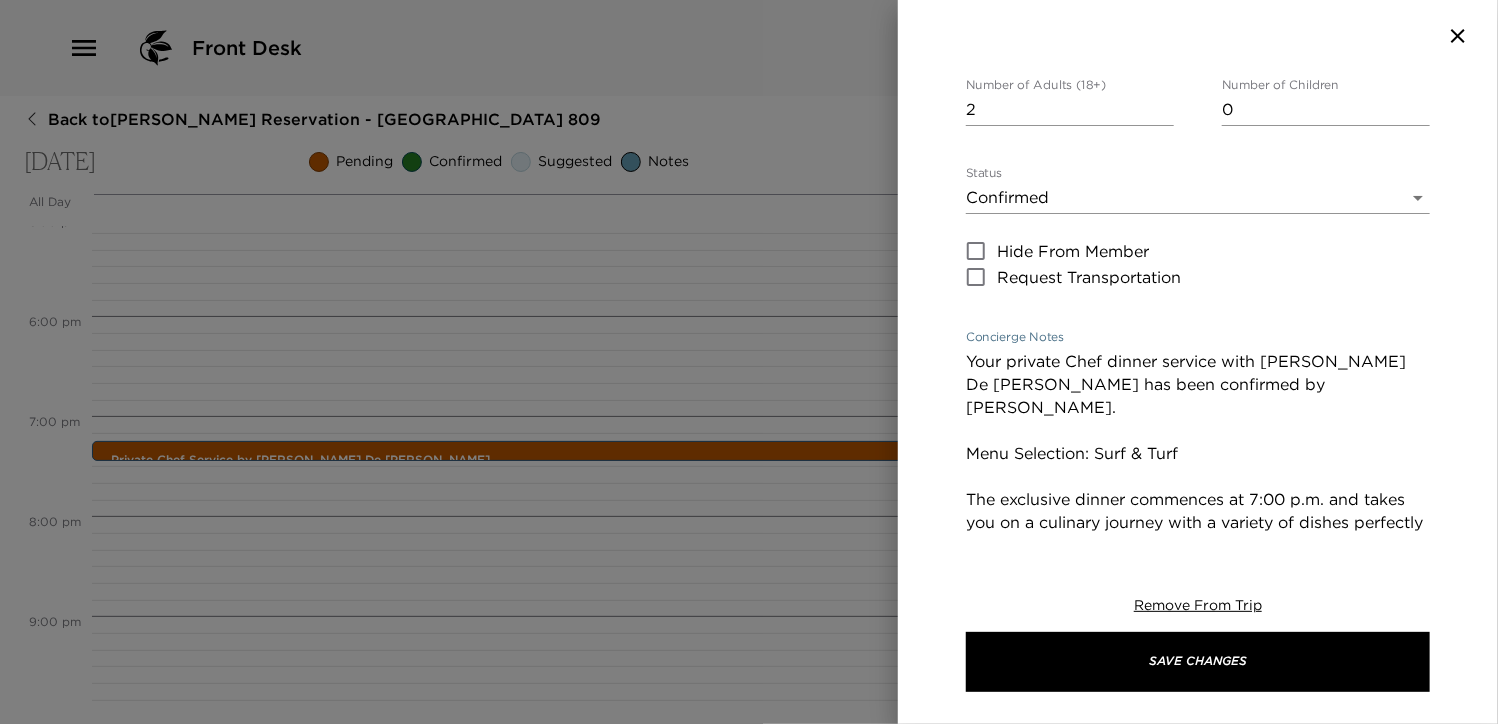 type on "Your private Chef dinner service with Sandy De La Mora has been confirmed by Marcos.
Menu Selection: Surf & Turf
The exclusive dinner commences at 7:00 p.m. and takes you on a culinary journey with a variety of dishes perfectly showcasing flavors, techniques and heritage of Mexico’s famed culinary identity.
Enjoy a fully immersive presentation that includes traditional dishes for an ambiance that captures a memorable sense of place.
Enjoy!" 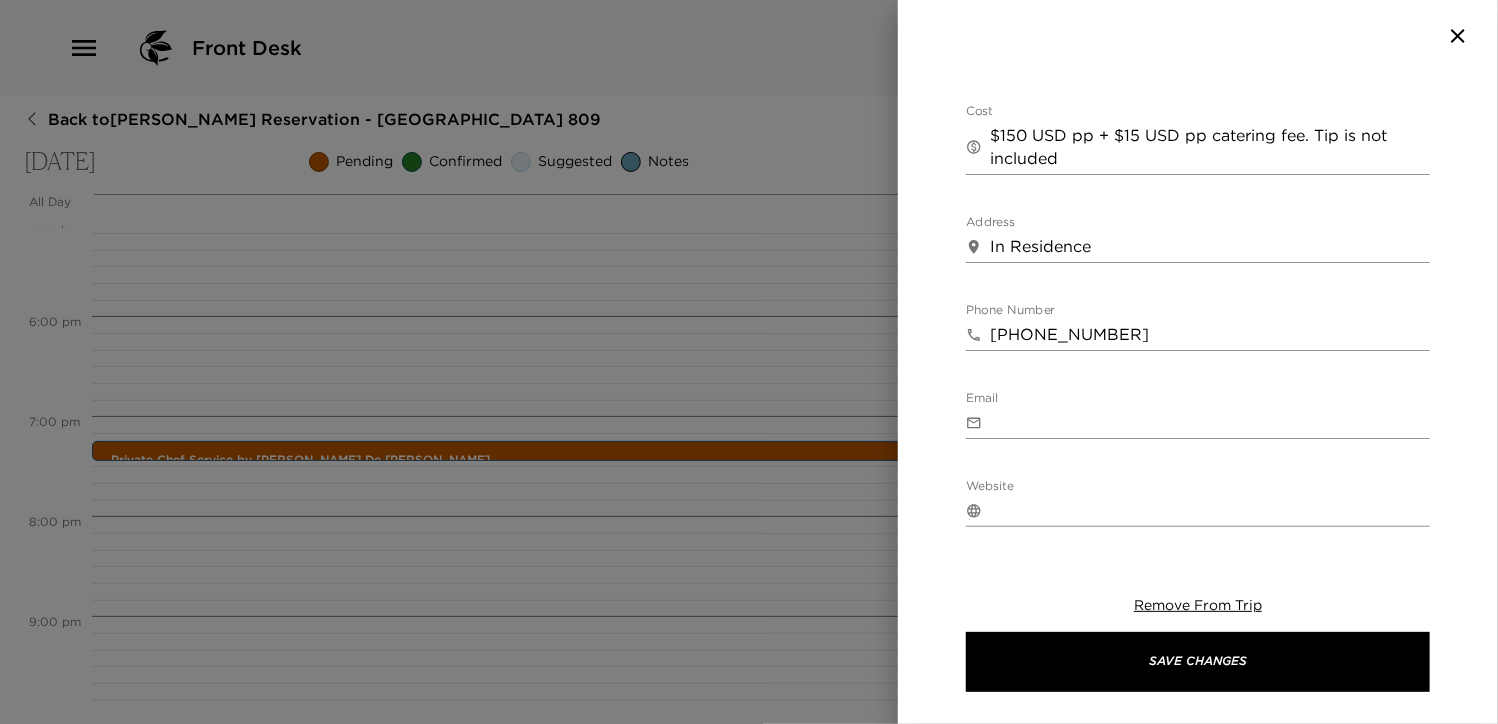 scroll, scrollTop: 906, scrollLeft: 0, axis: vertical 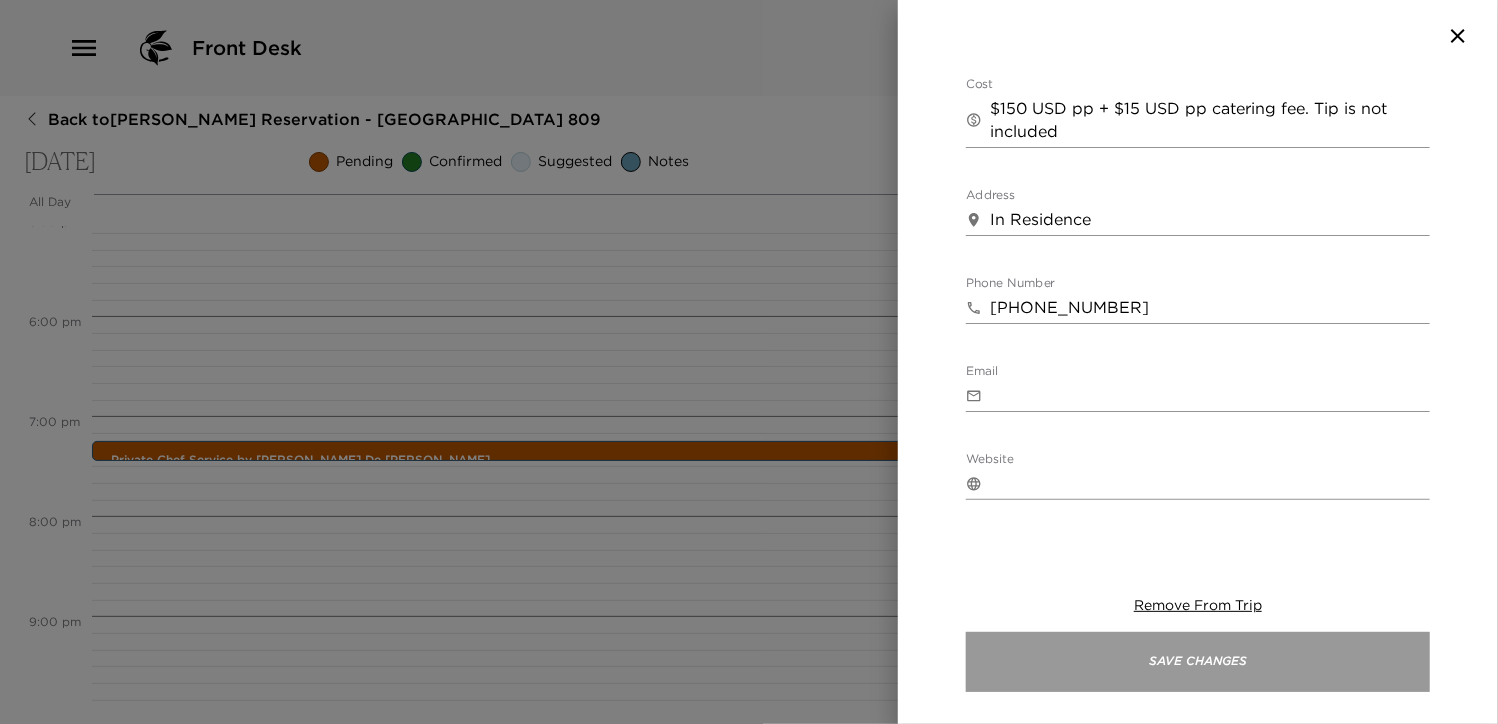 click on "Save Changes" at bounding box center (1198, 662) 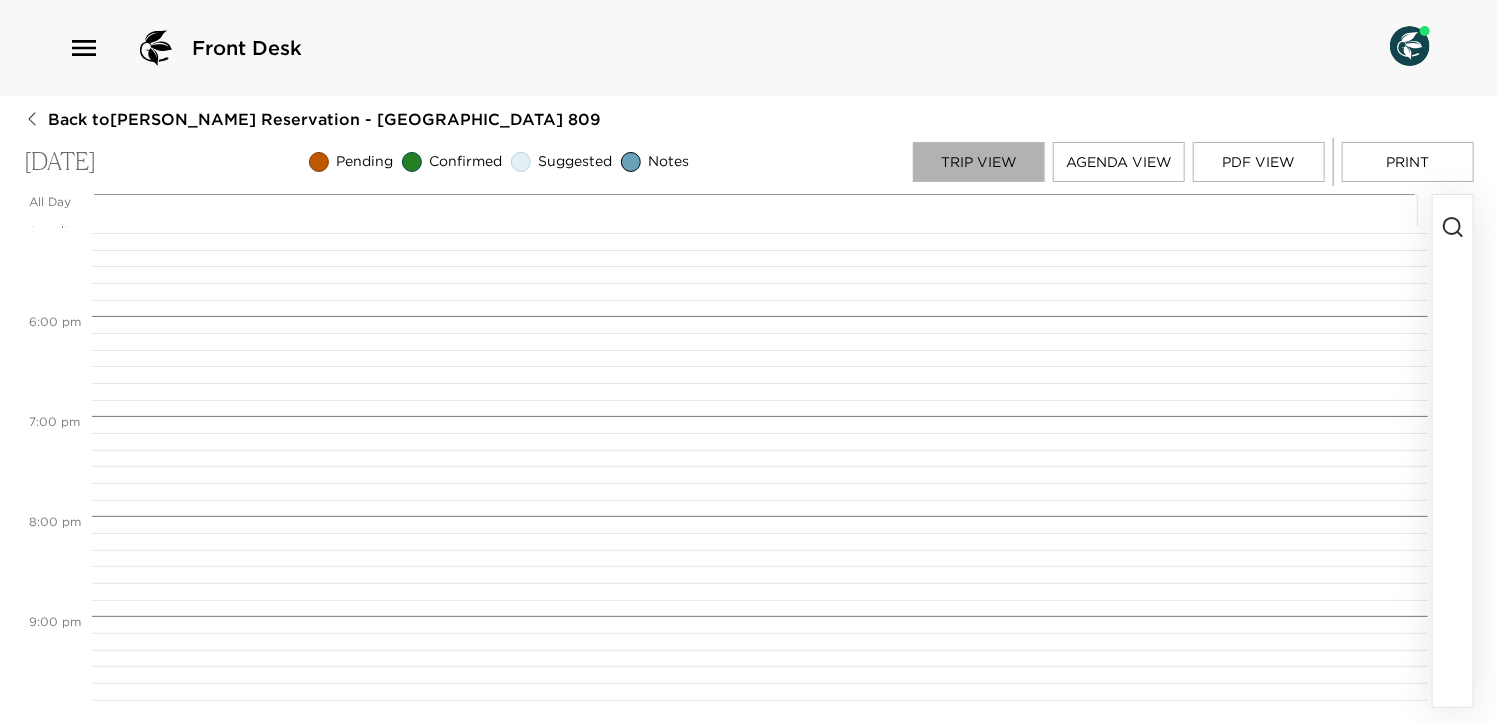 click on "Trip View" at bounding box center [979, 162] 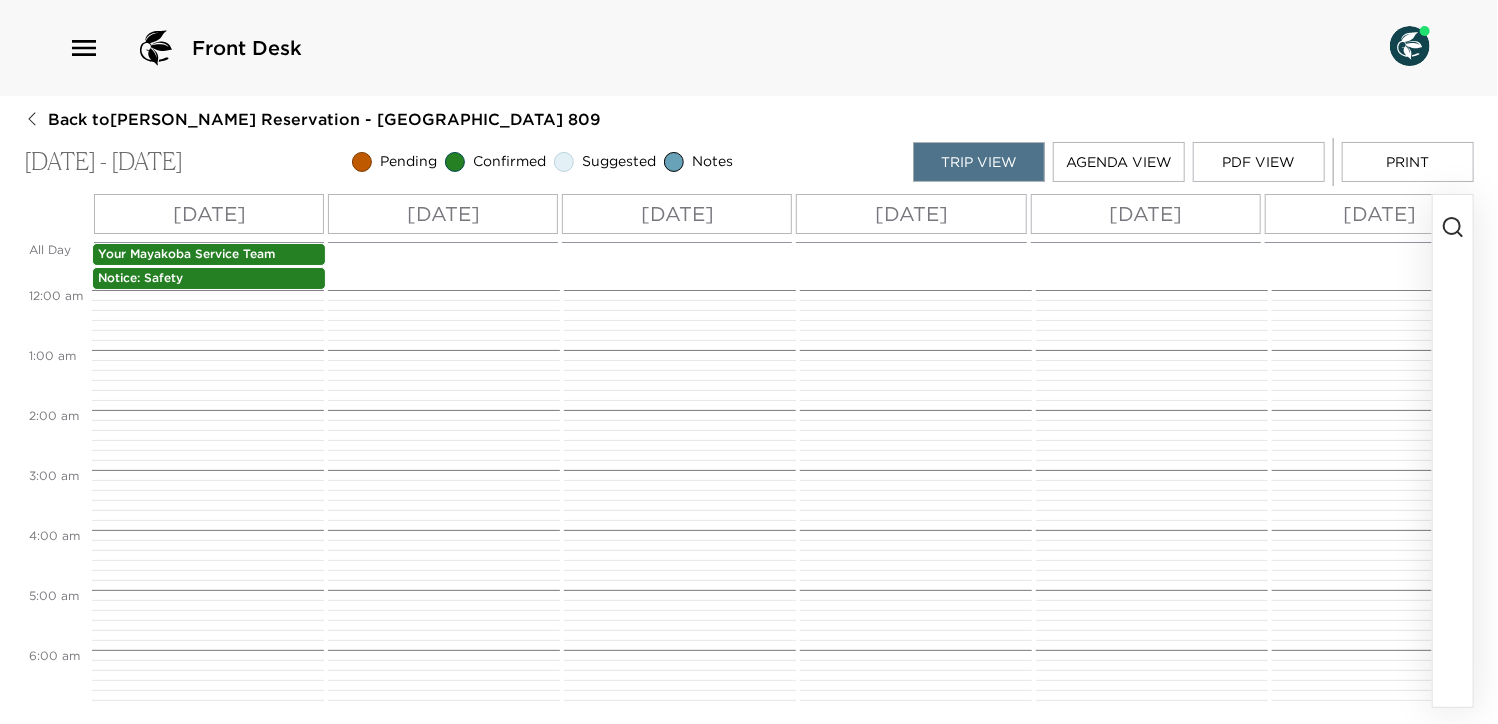 scroll, scrollTop: 690, scrollLeft: 0, axis: vertical 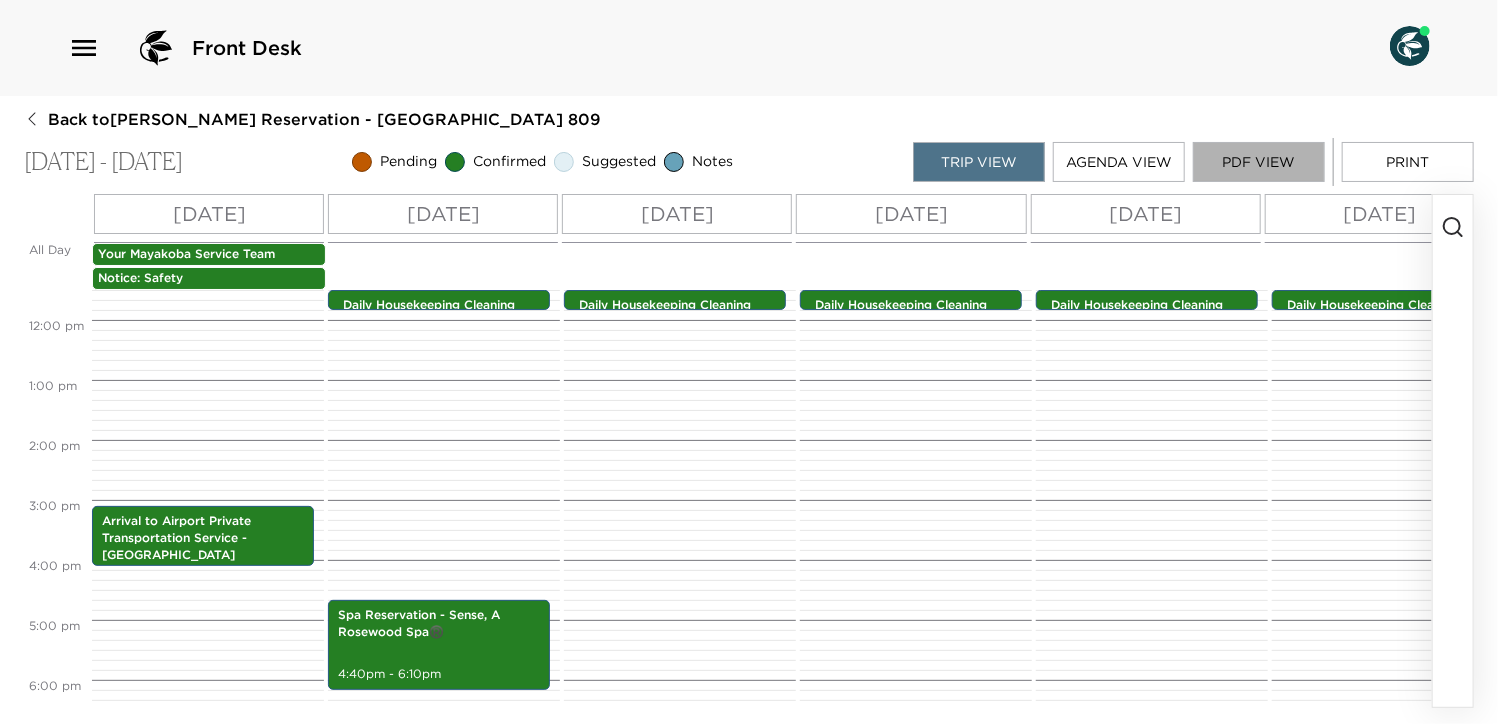 click on "PDF View" at bounding box center [1259, 162] 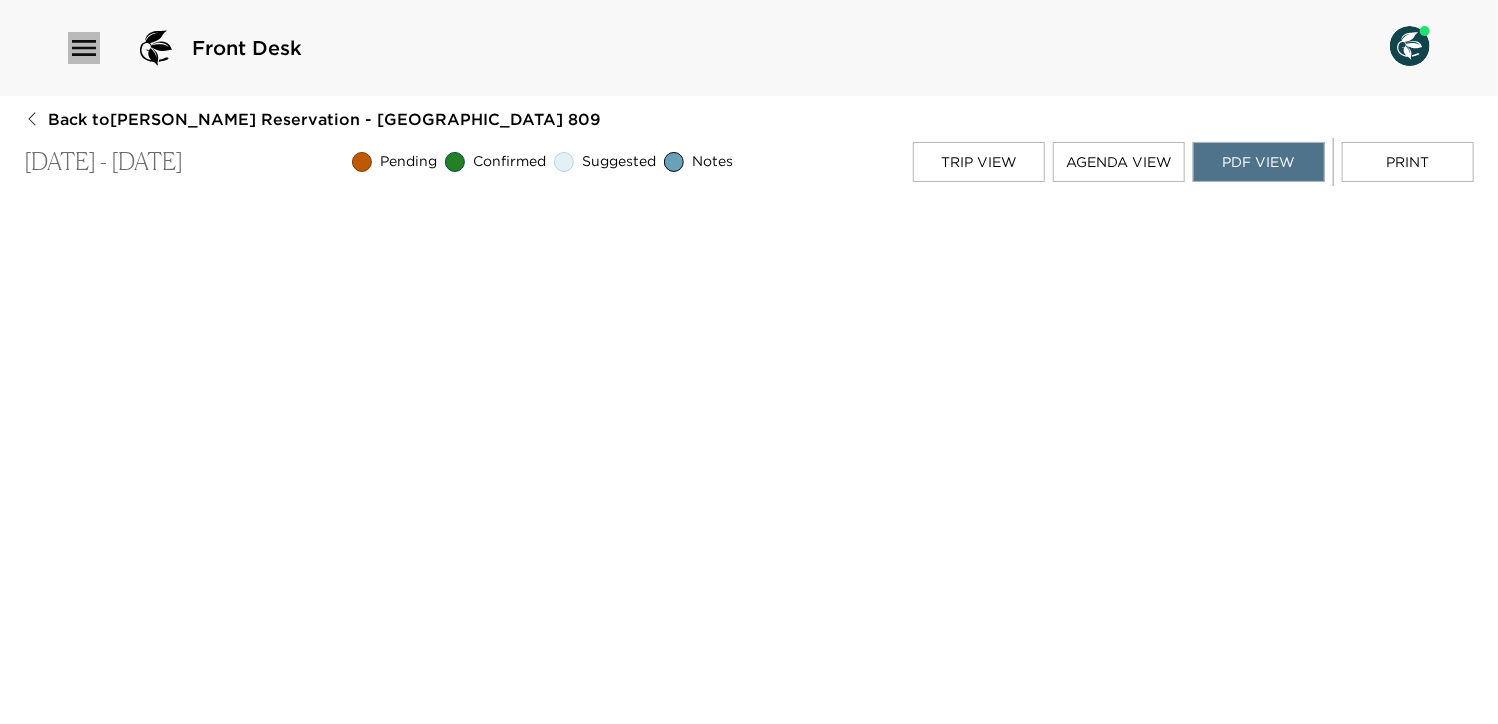 click 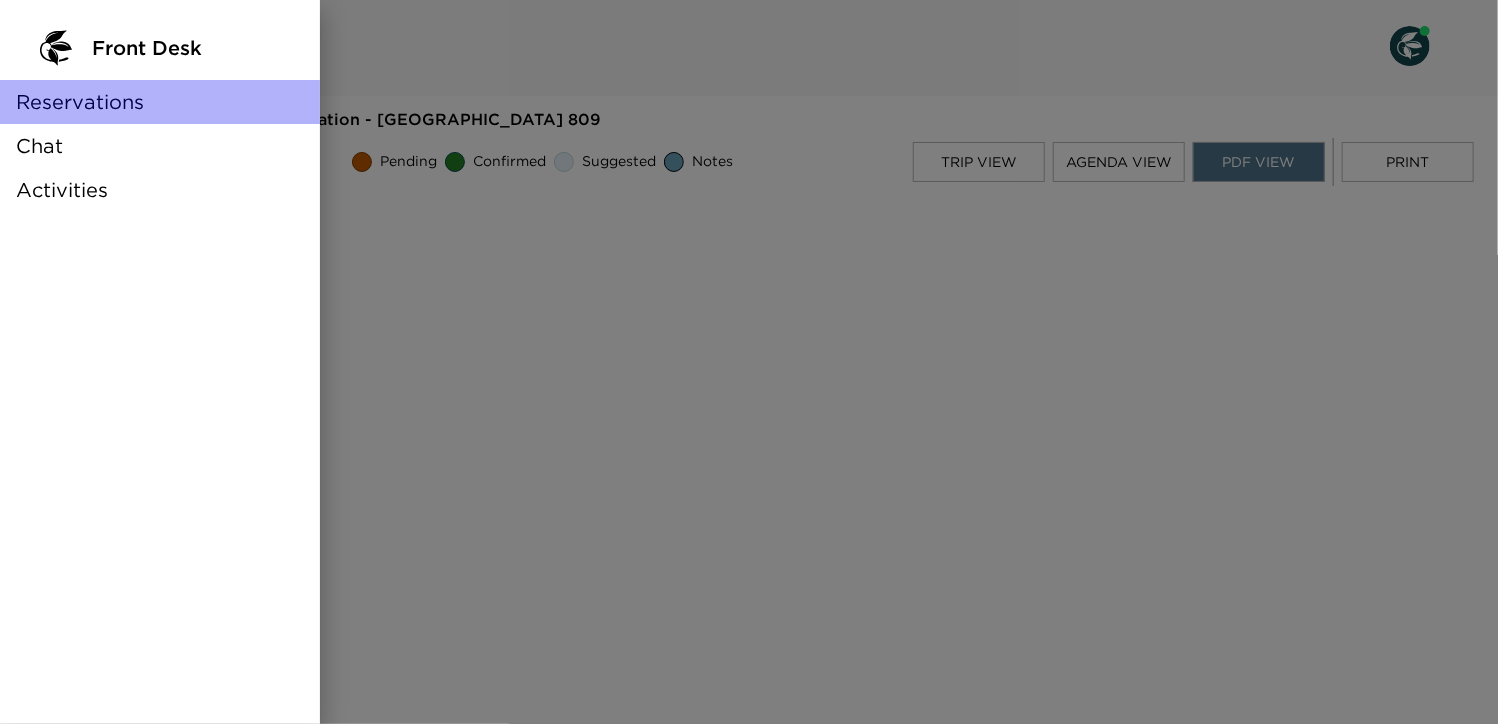 click on "Reservations" at bounding box center [80, 102] 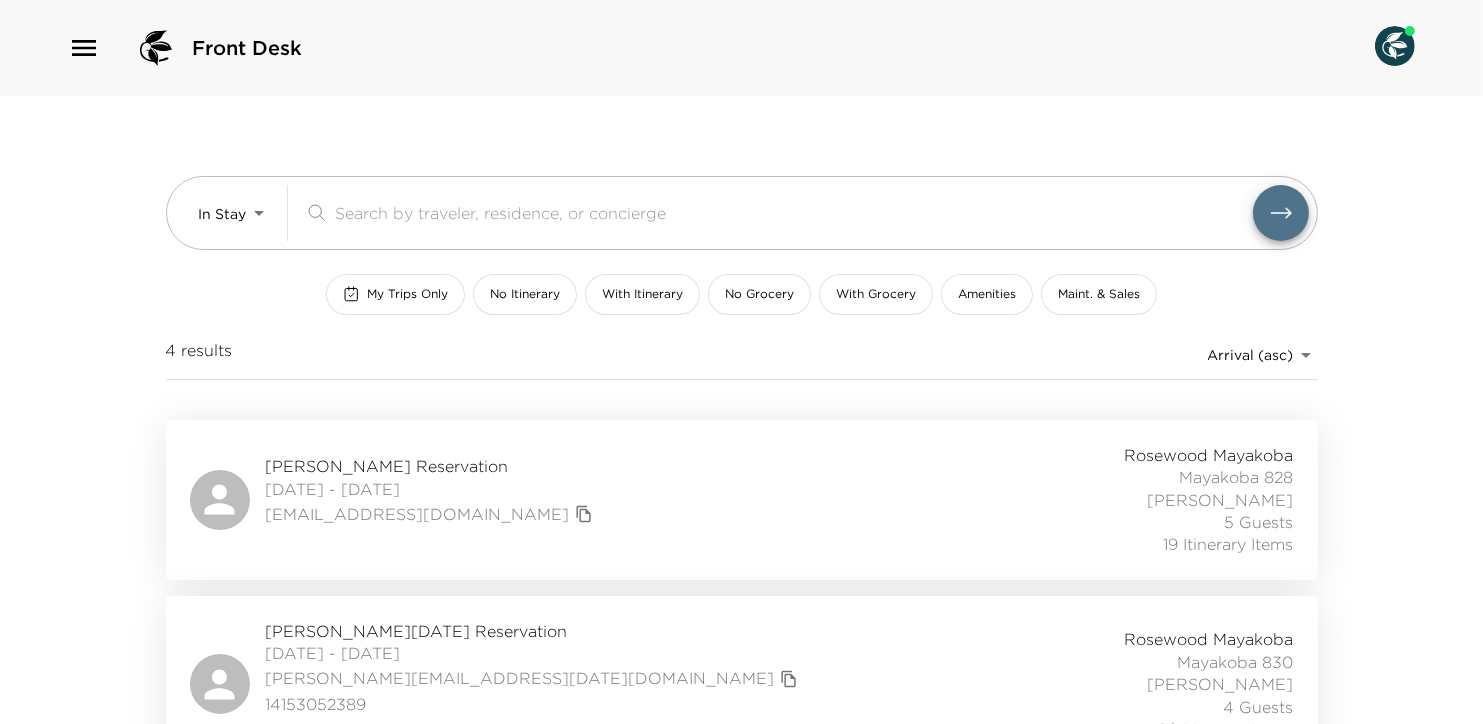 click at bounding box center (1395, 46) 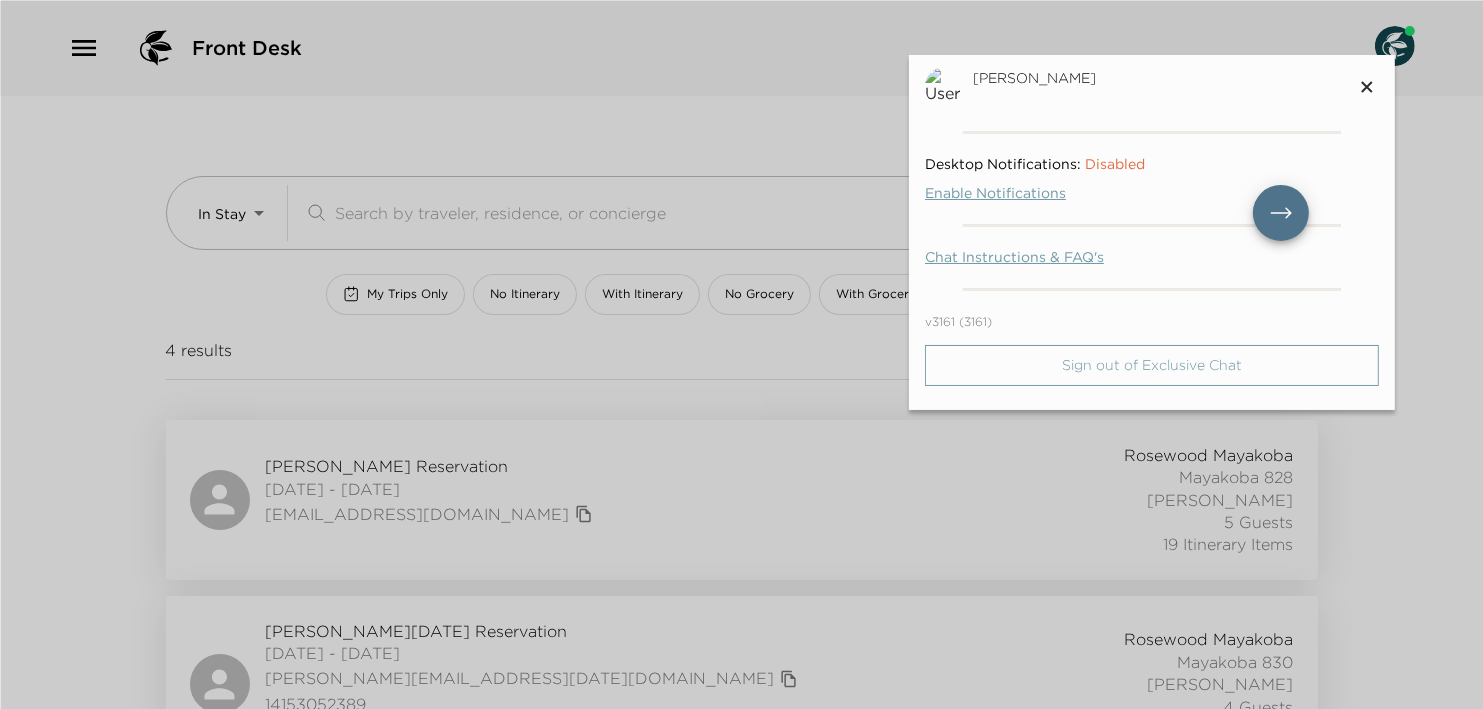 click on "Sign out of Exclusive Chat" at bounding box center (1152, 365) 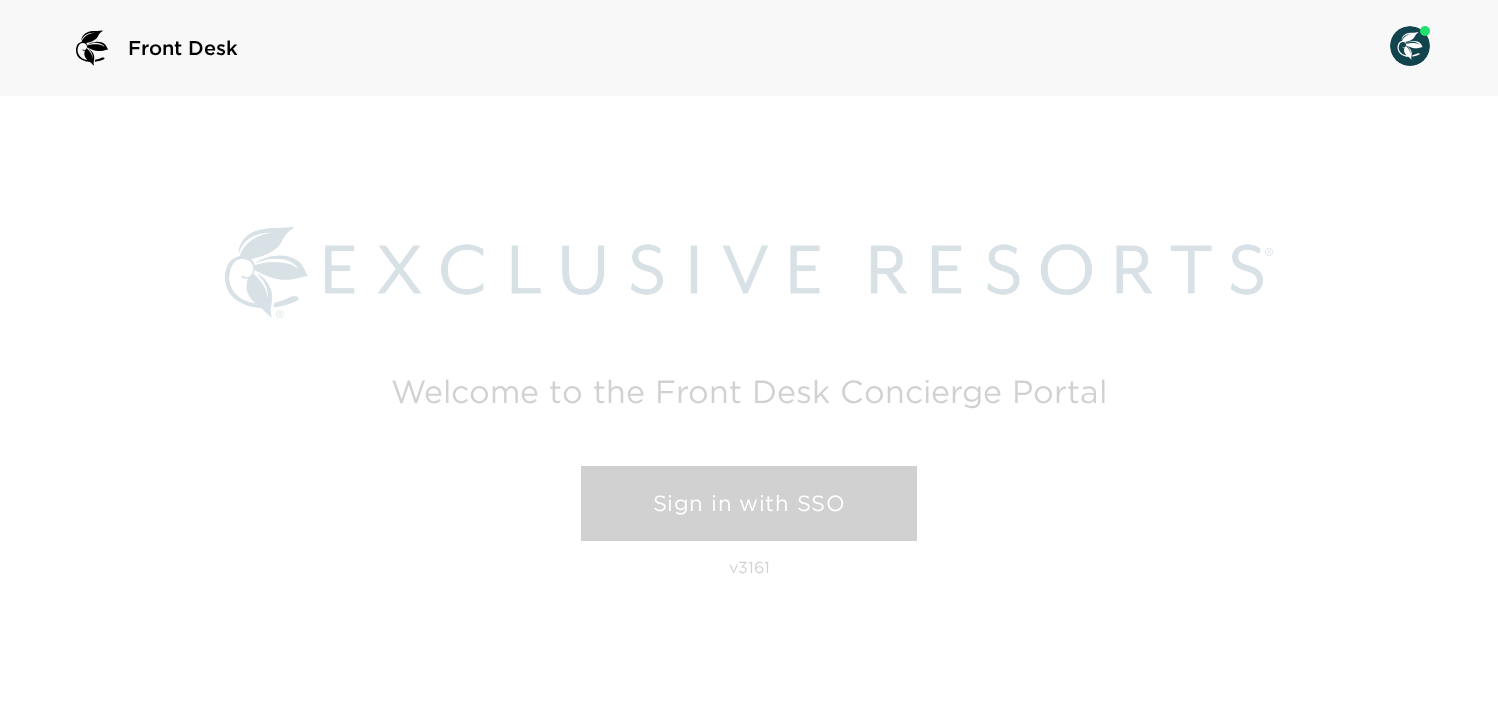 scroll, scrollTop: 0, scrollLeft: 0, axis: both 